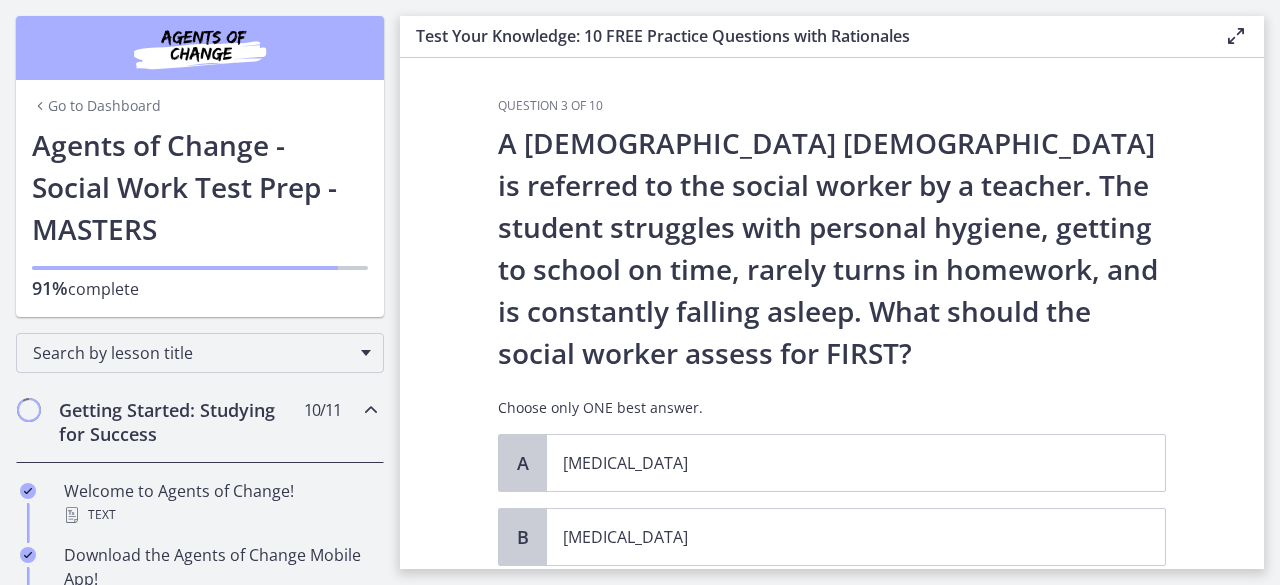 scroll, scrollTop: 0, scrollLeft: 0, axis: both 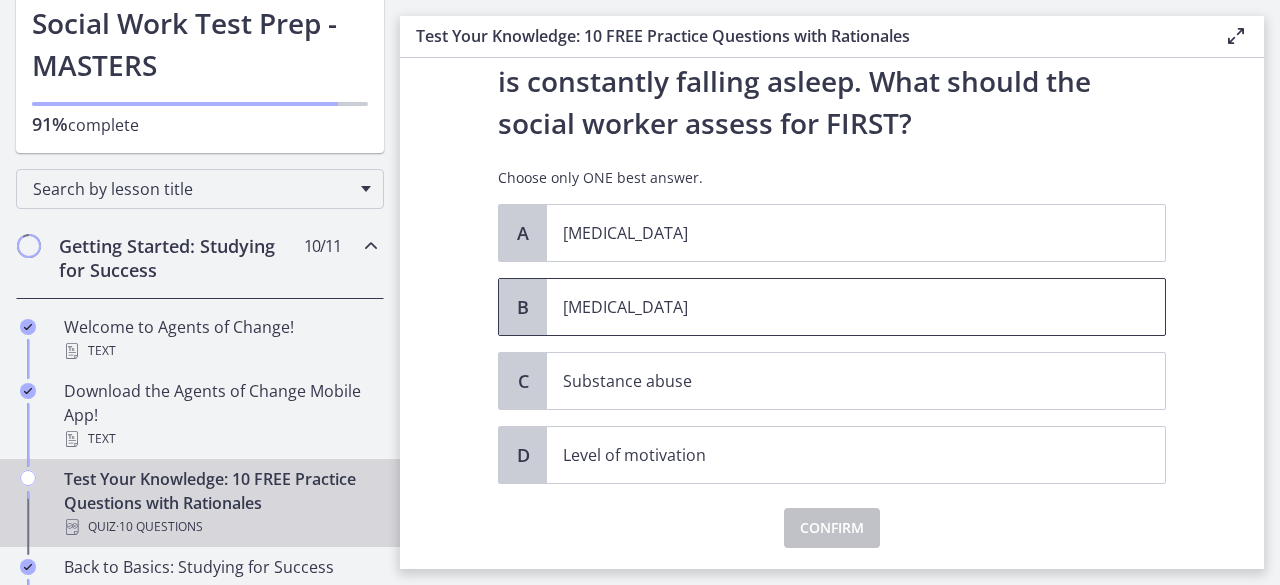 click on "[MEDICAL_DATA]" at bounding box center (836, 307) 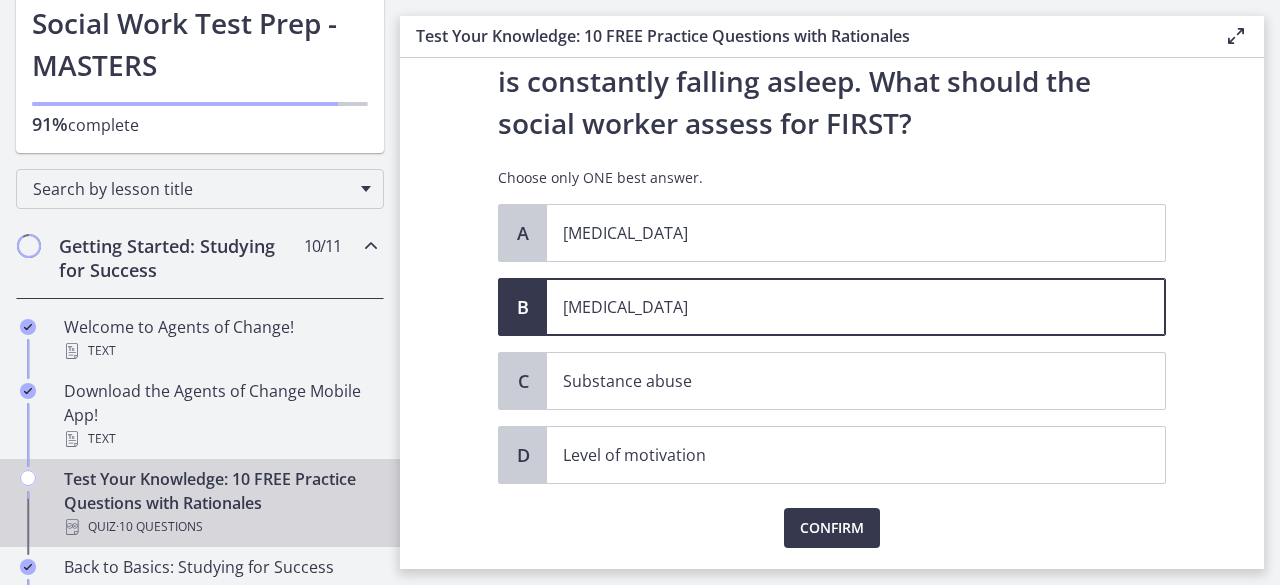 click on "Question   3   of   10
A [DEMOGRAPHIC_DATA] [DEMOGRAPHIC_DATA] is referred to the social worker by a teacher. The student struggles with personal hygiene, getting to school on time, rarely turns in homework, and is constantly falling asleep. What should the social worker assess for FIRST?
Choose only ONE best answer.
A
[MEDICAL_DATA]
B
[MEDICAL_DATA]
C
Substance abuse
D
Level of motivation
Confirm" 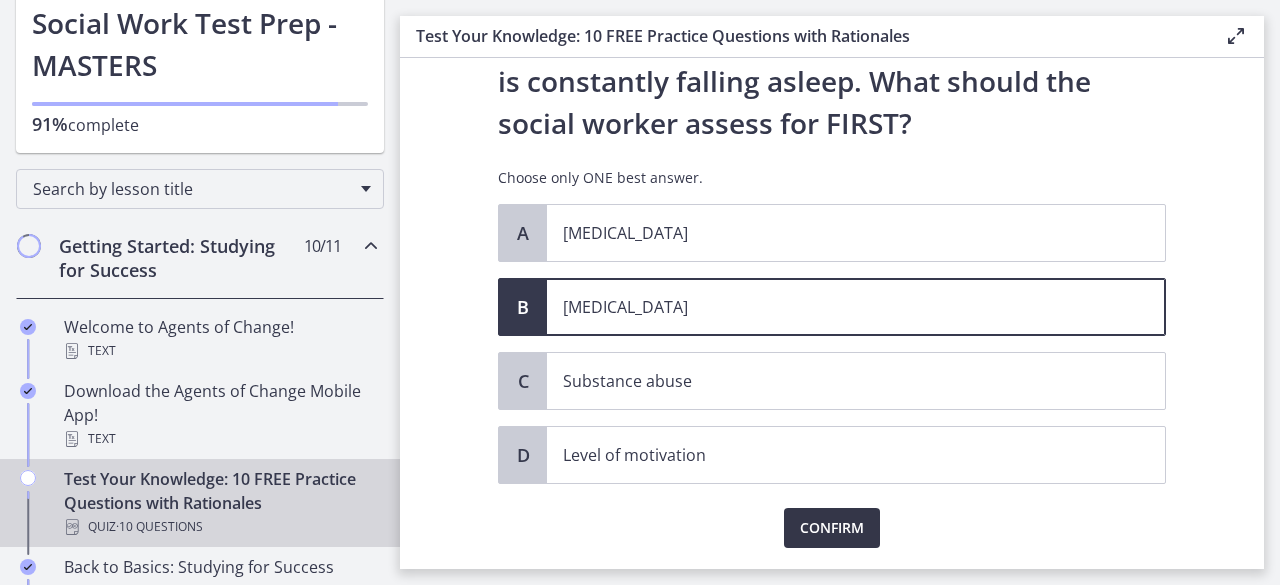 click on "Confirm" at bounding box center (832, 528) 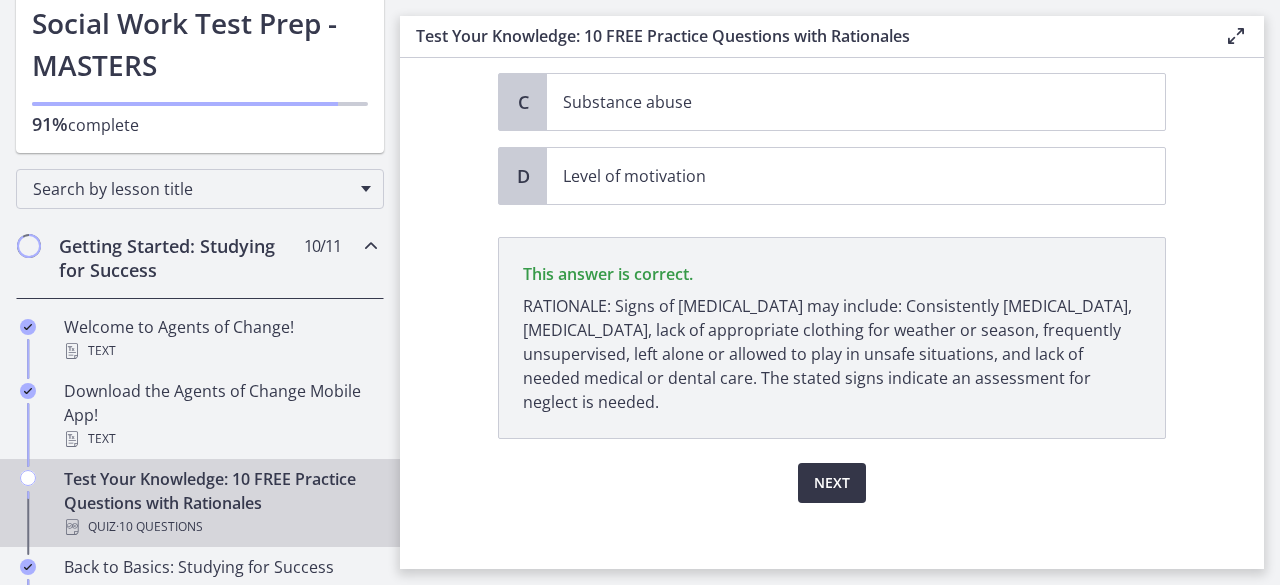 scroll, scrollTop: 519, scrollLeft: 0, axis: vertical 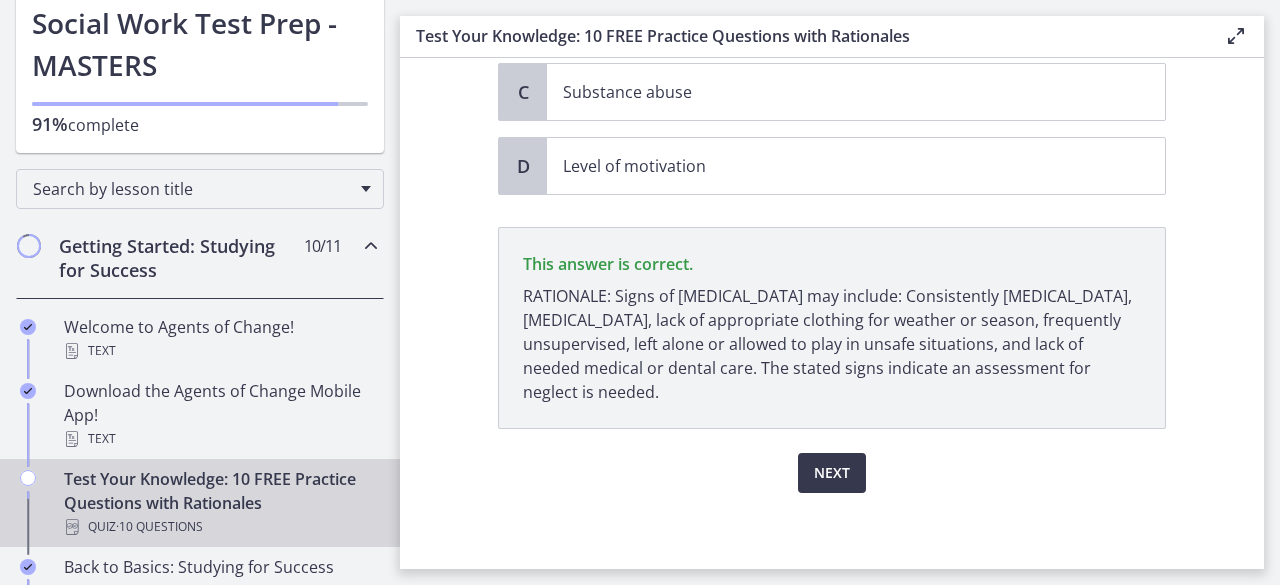 click on "RATIONALE: Signs of [MEDICAL_DATA] may include: Consistently [MEDICAL_DATA], [MEDICAL_DATA], lack of appropriate clothing for weather or season, frequently unsupervised, left alone or allowed to play in unsafe situations, and lack of needed medical or dental care. The stated signs indicate an assessment for neglect is needed." at bounding box center (832, 344) 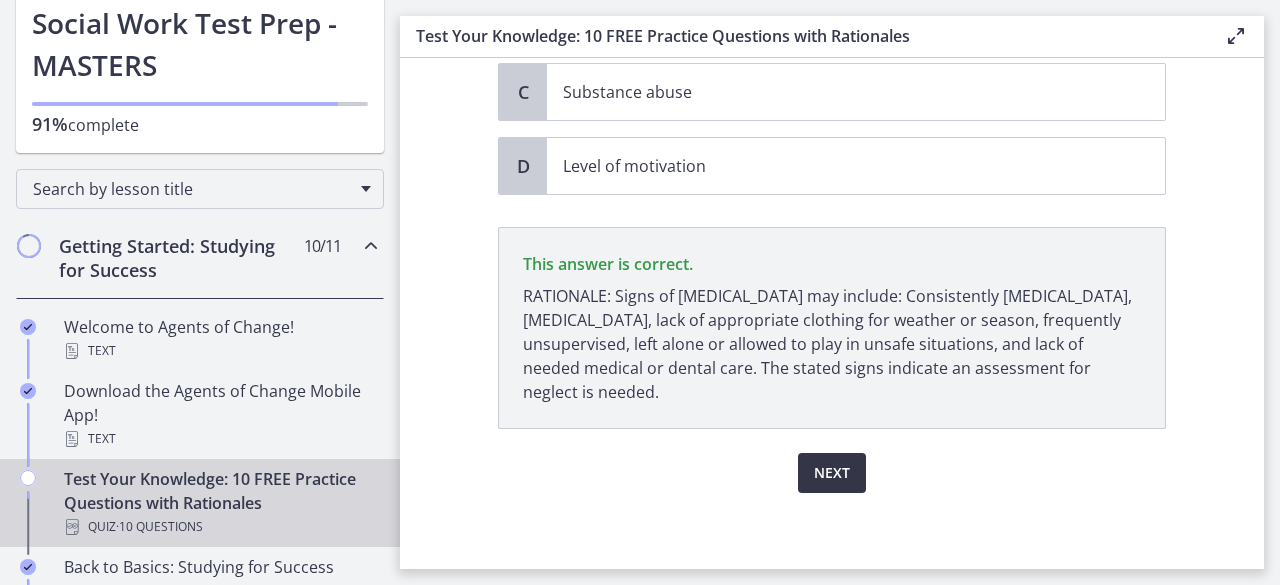 click on "Next" at bounding box center (832, 473) 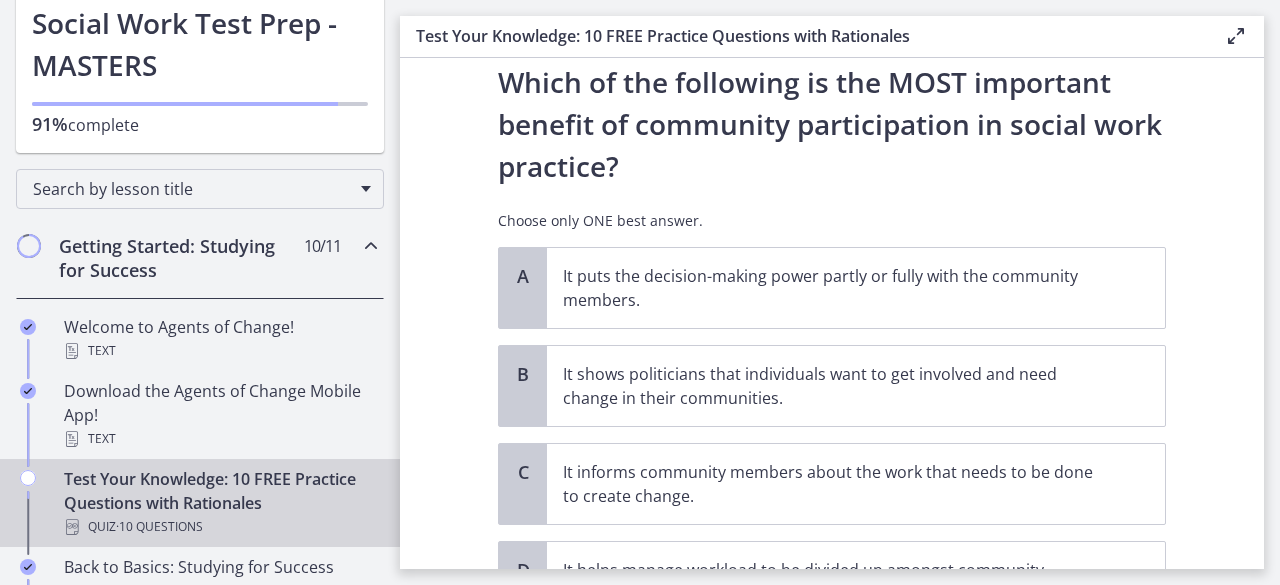 scroll, scrollTop: 63, scrollLeft: 0, axis: vertical 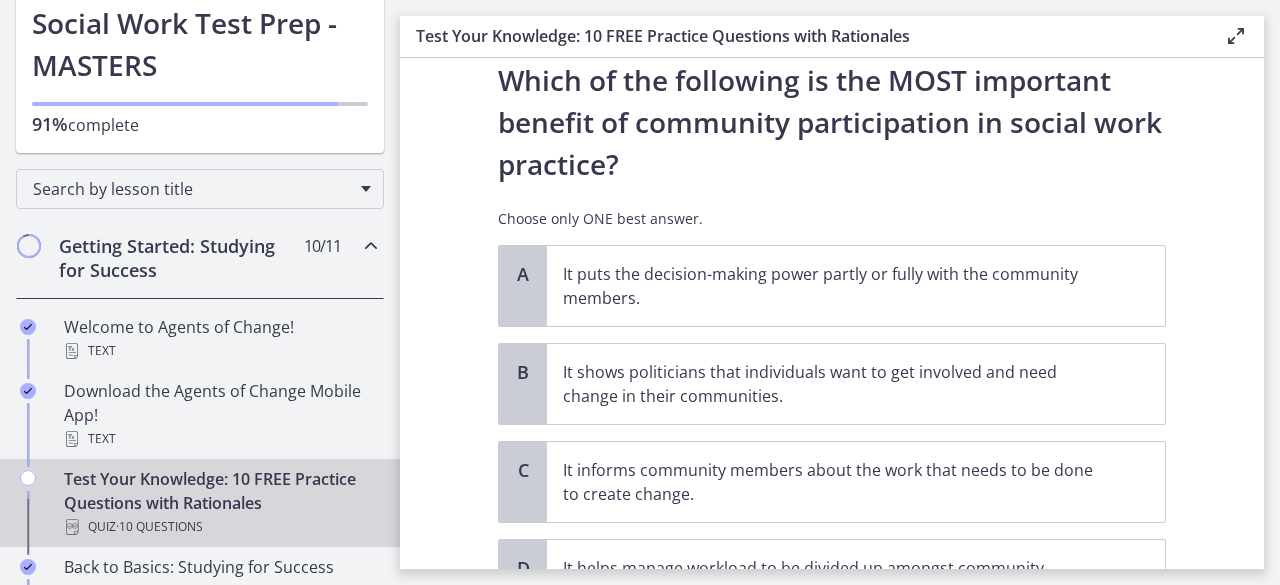 click on "Question   4   of   10
Which of the following is the MOST important benefit of community participation in social work practice?
Choose only ONE best answer.
A
It puts the decision-making power partly or fully with the community members.
B
It shows politicians that individuals want to get involved and need change in their communities.
C
It informs community members about the work that needs to be done to create change.
D
It helps manage workload to be divided up amongst community members.
Confirm" at bounding box center [832, 313] 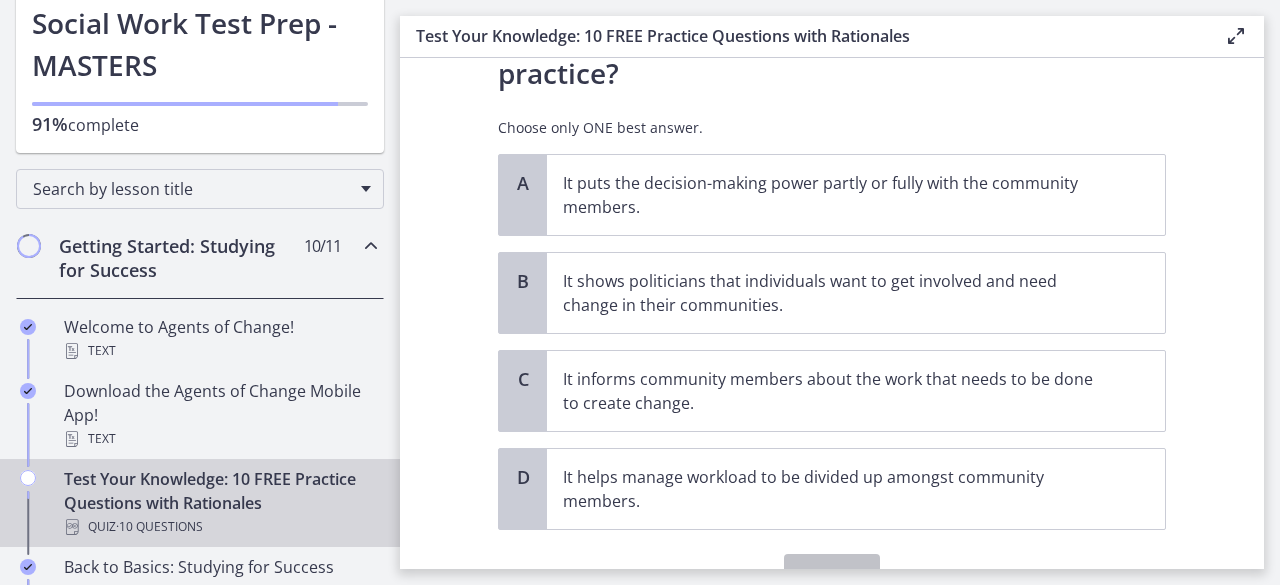 scroll, scrollTop: 163, scrollLeft: 0, axis: vertical 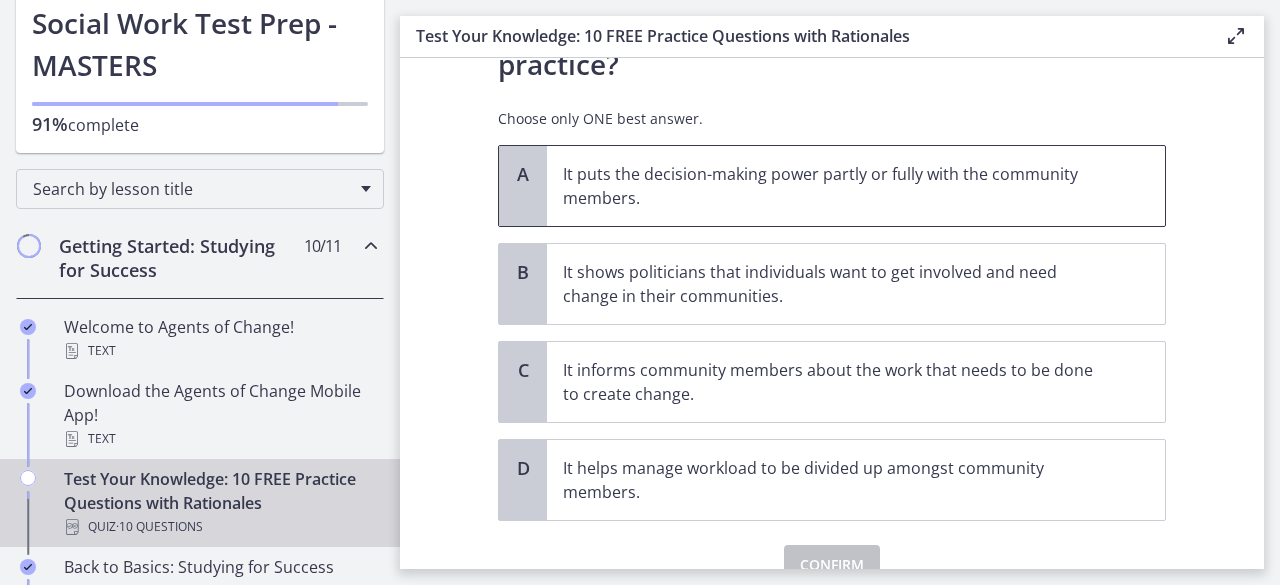 click on "It puts the decision-making power partly or fully with the community members." at bounding box center (856, 186) 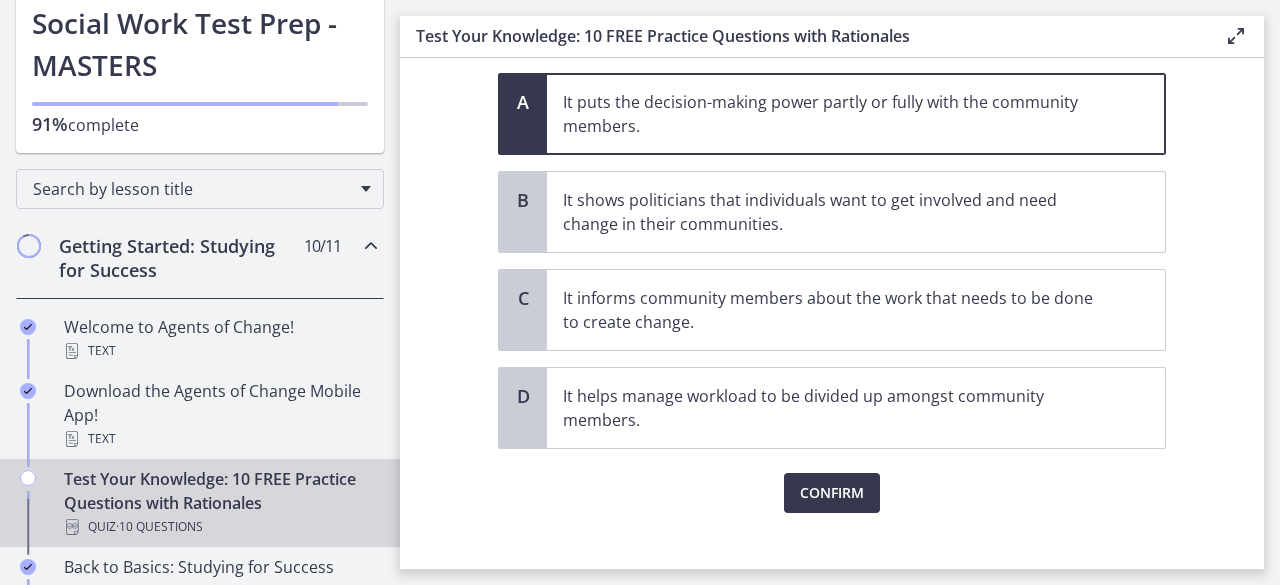 scroll, scrollTop: 236, scrollLeft: 0, axis: vertical 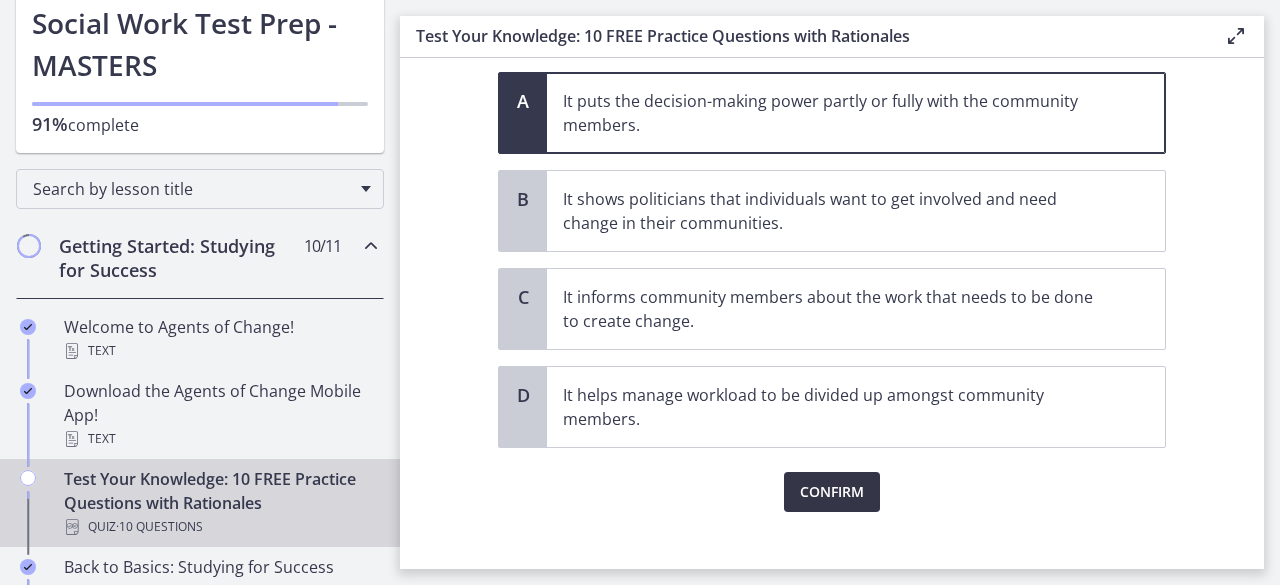 click on "Confirm" at bounding box center [832, 492] 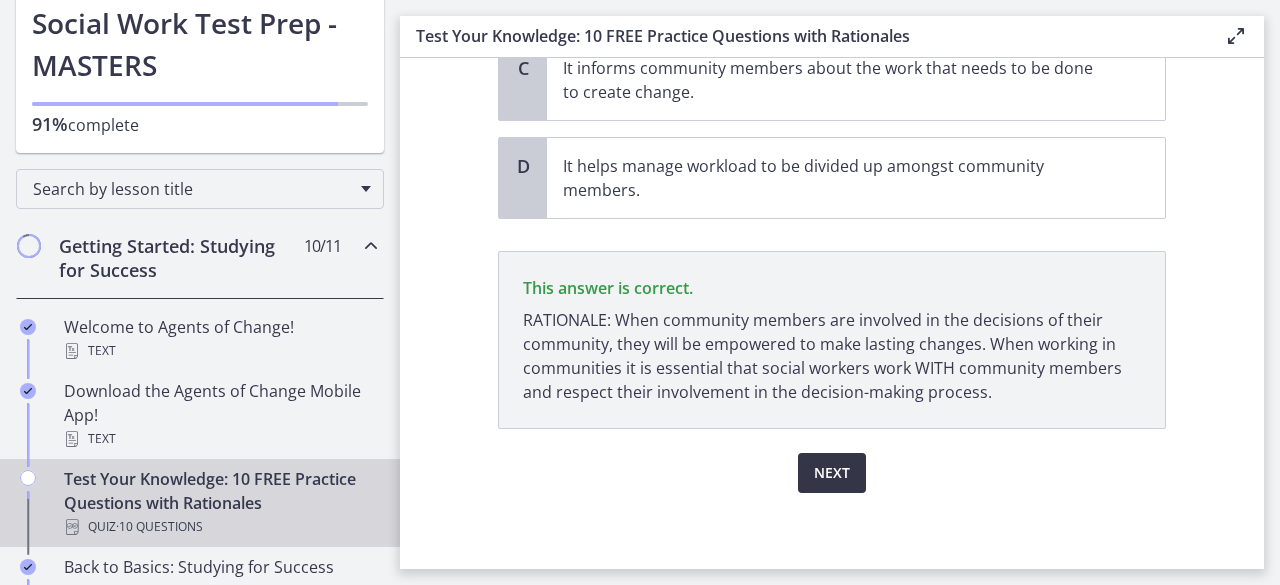 scroll, scrollTop: 465, scrollLeft: 0, axis: vertical 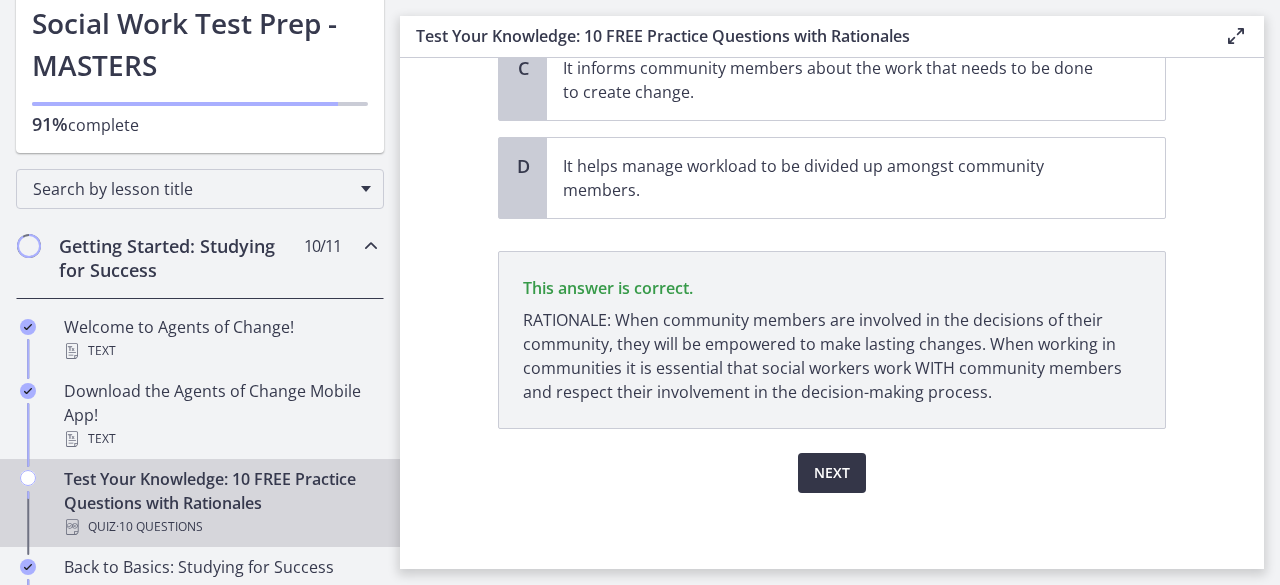 click on "Next" at bounding box center (832, 473) 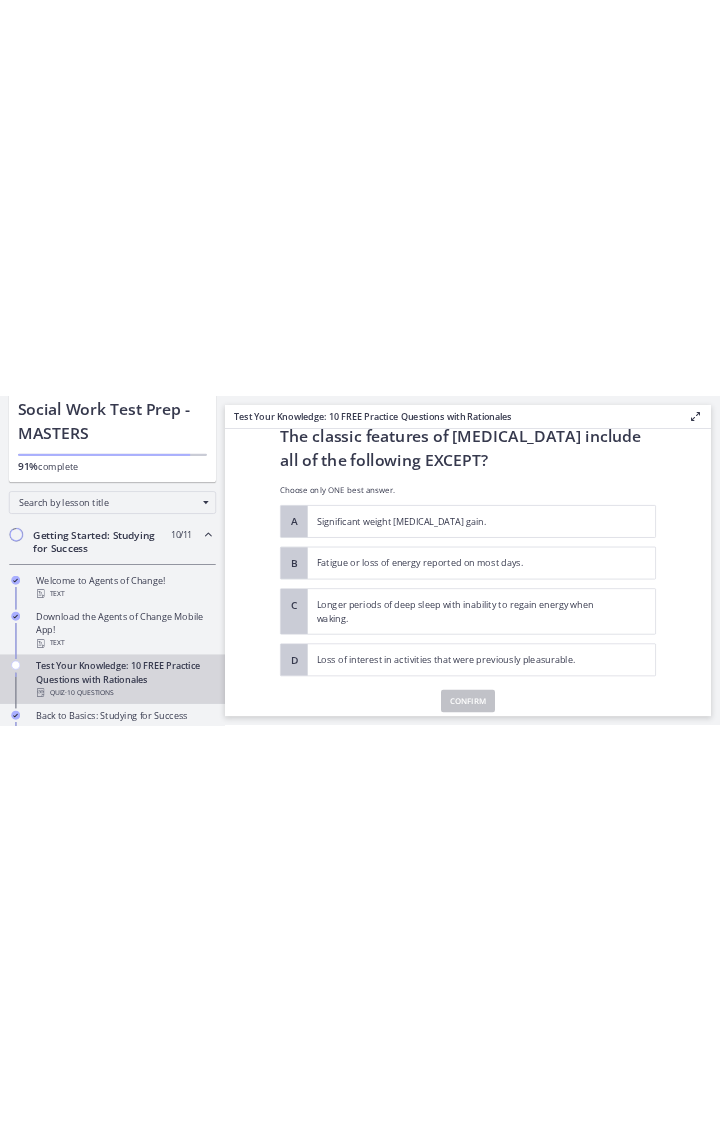 scroll, scrollTop: 0, scrollLeft: 0, axis: both 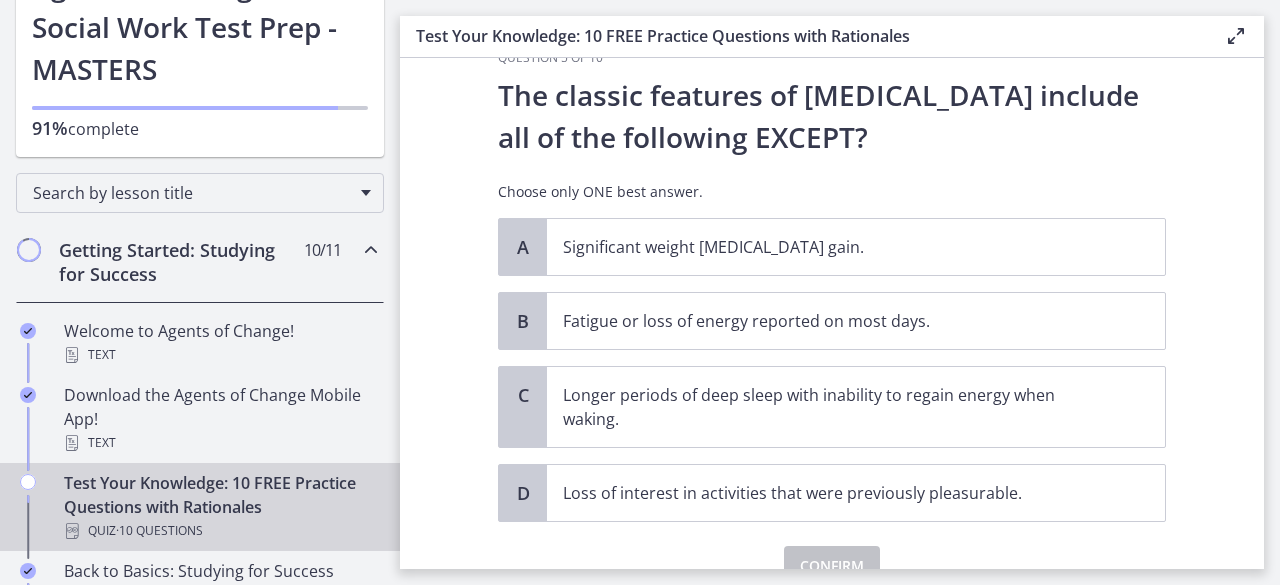 click on "Question   5   of   10
The classic features of [MEDICAL_DATA] include all of the following EXCEPT?
Choose only ONE best answer.
A
Significant weight [MEDICAL_DATA] gain.
B
Fatigue or loss of energy reported on most days.
C
Longer periods of deep sleep with inability to regain energy when waking.
D
Loss of interest in activities that were previously pleasurable.
Confirm" at bounding box center [832, 313] 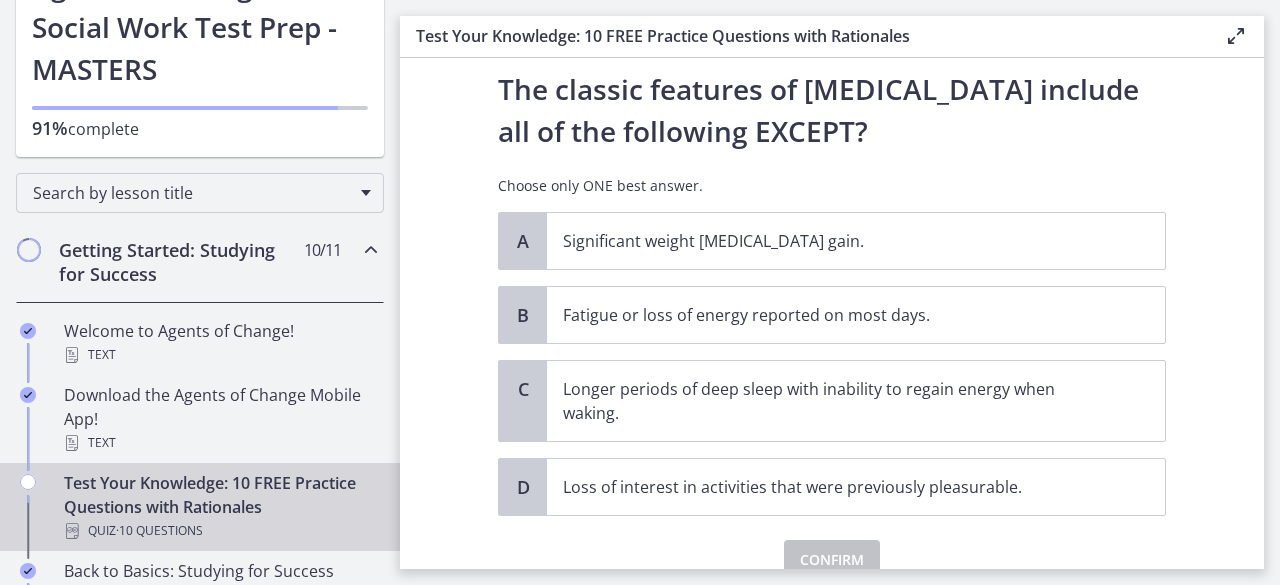 scroll, scrollTop: 56, scrollLeft: 0, axis: vertical 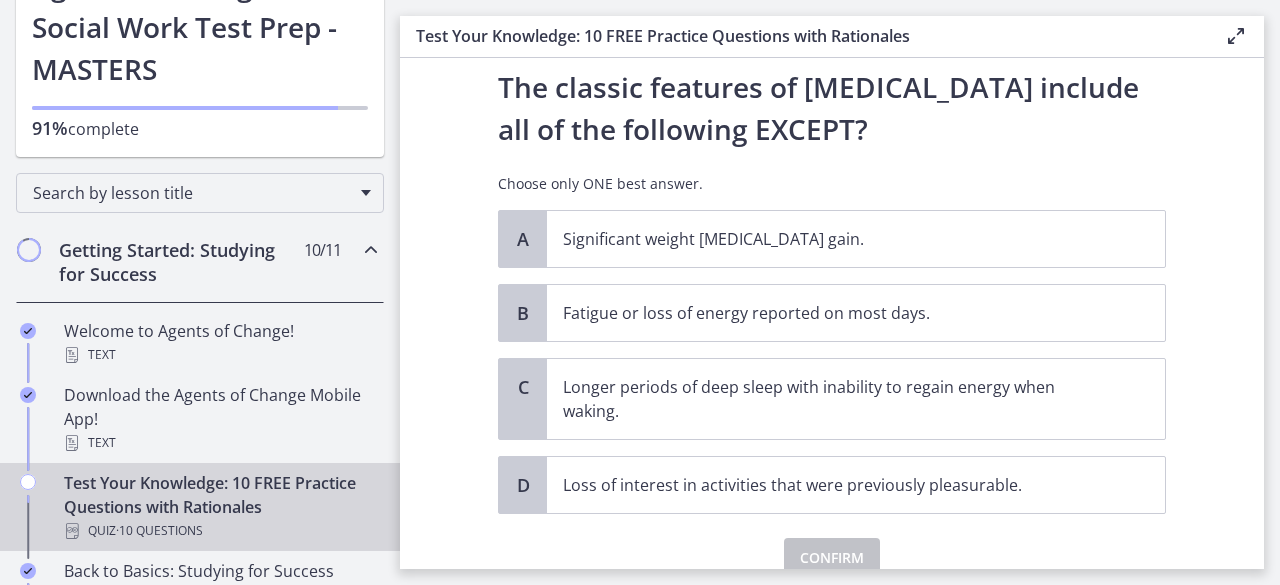 click on "Question   5   of   10
The classic features of [MEDICAL_DATA] include all of the following EXCEPT?
Choose only ONE best answer.
A
Significant weight [MEDICAL_DATA] gain.
B
Fatigue or loss of energy reported on most days.
C
Longer periods of deep sleep with inability to regain energy when waking.
D
Loss of interest in activities that were previously pleasurable.
Confirm" at bounding box center (832, 313) 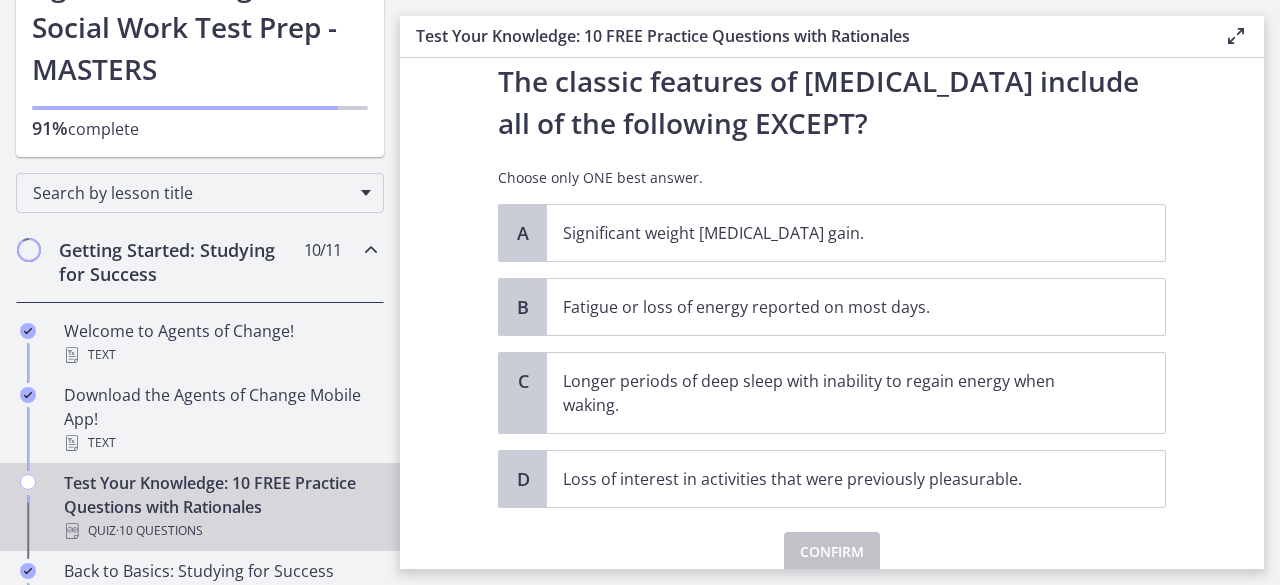 scroll, scrollTop: 60, scrollLeft: 0, axis: vertical 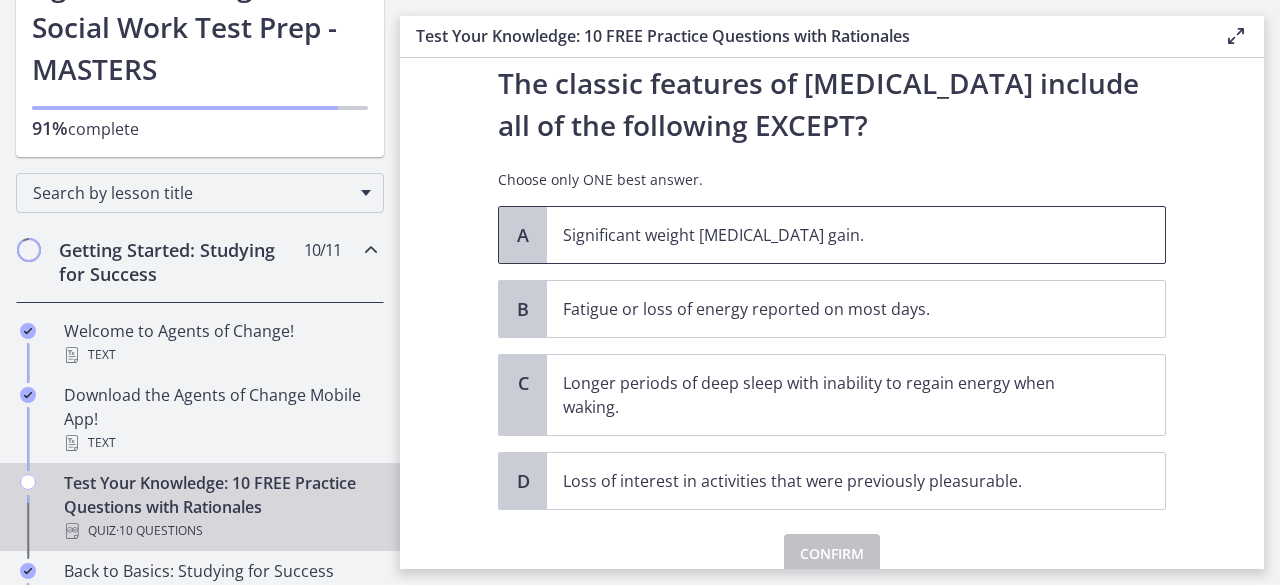 click on "Significant weight [MEDICAL_DATA] gain." at bounding box center [856, 235] 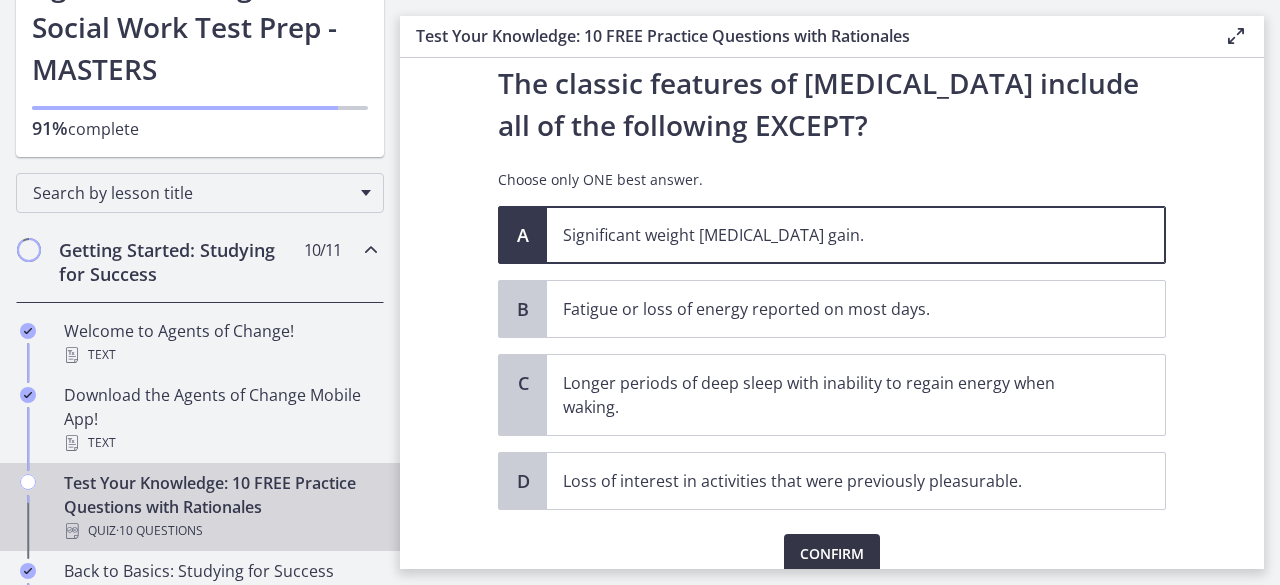 click on "Confirm" at bounding box center (832, 554) 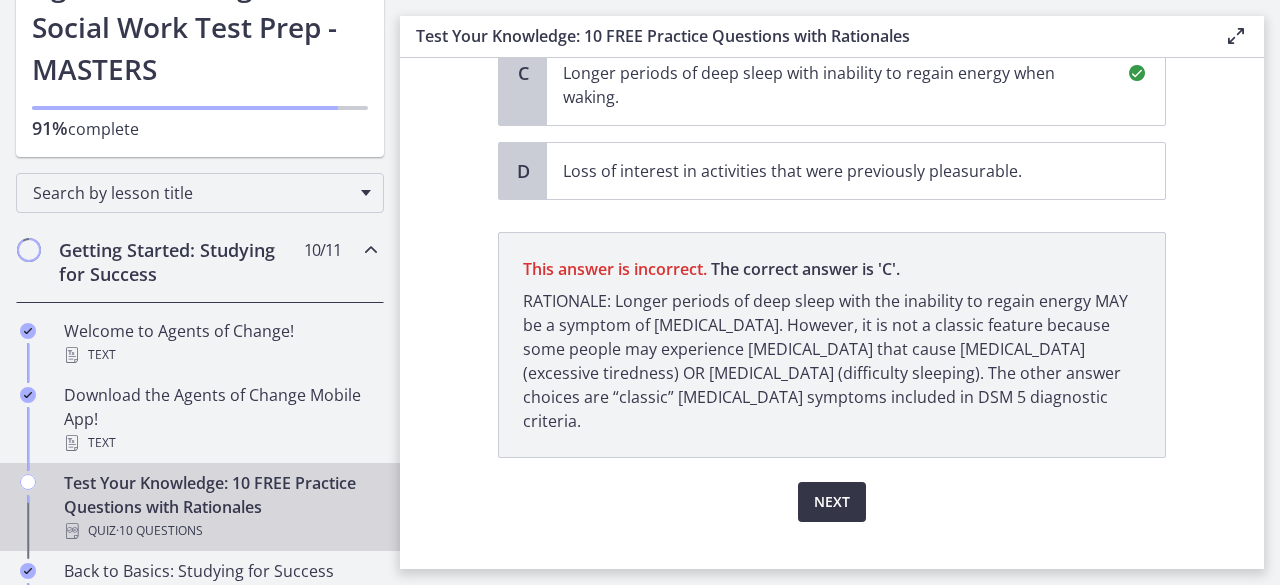 scroll, scrollTop: 375, scrollLeft: 0, axis: vertical 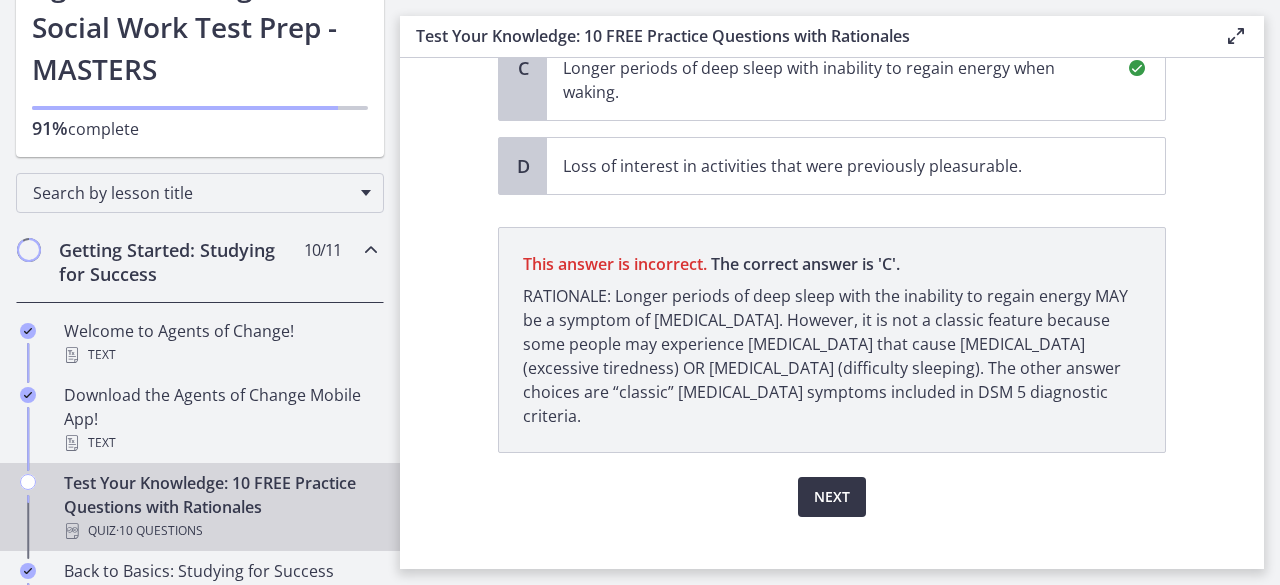 click on "Next" at bounding box center [832, 497] 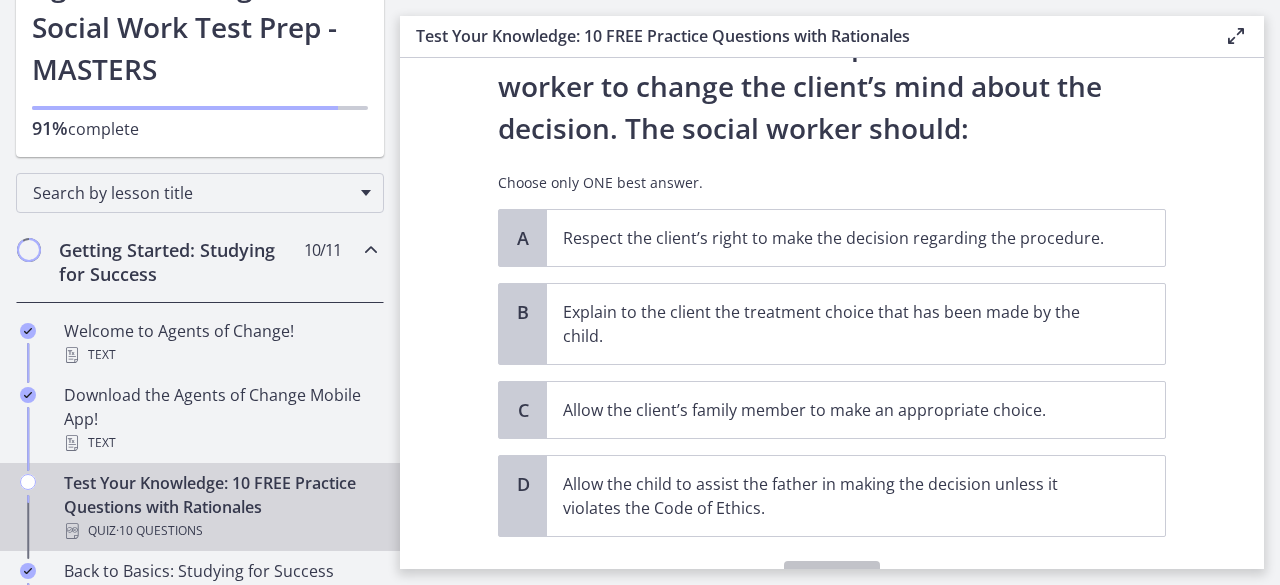 scroll, scrollTop: 266, scrollLeft: 0, axis: vertical 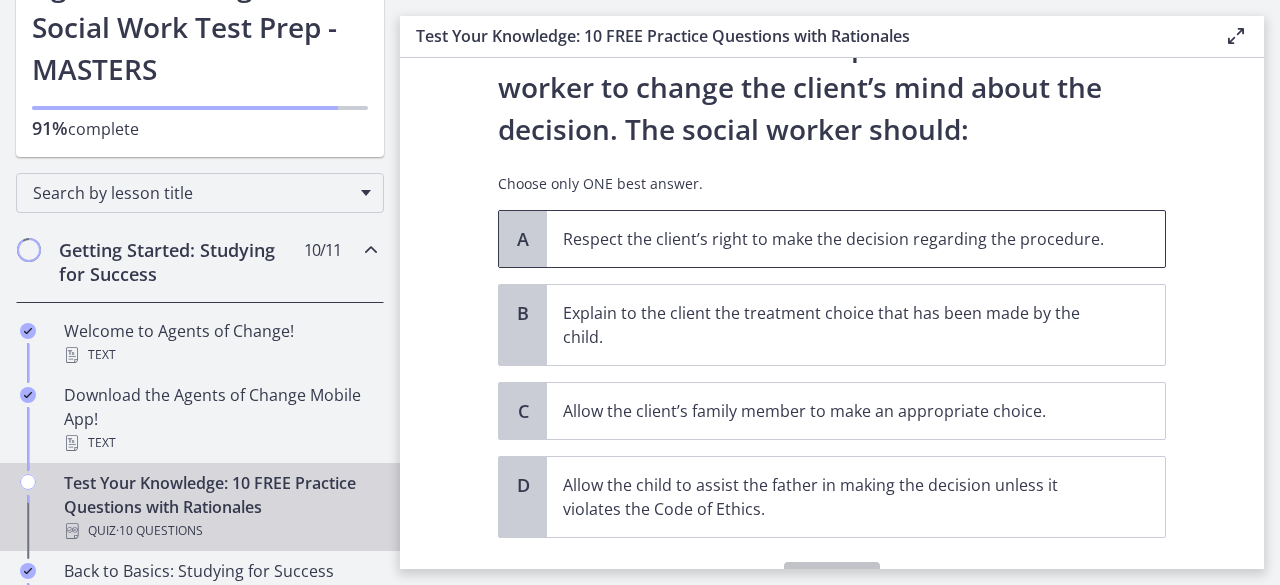 click on "Respect the client’s right to make the decision regarding the procedure." at bounding box center [856, 239] 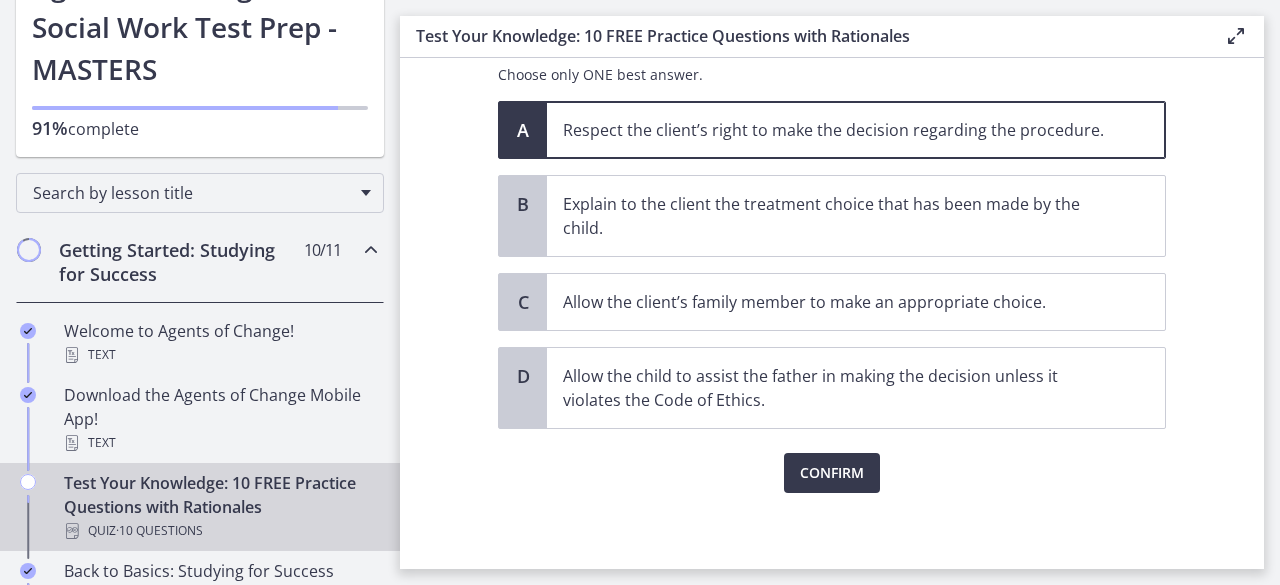scroll, scrollTop: 376, scrollLeft: 0, axis: vertical 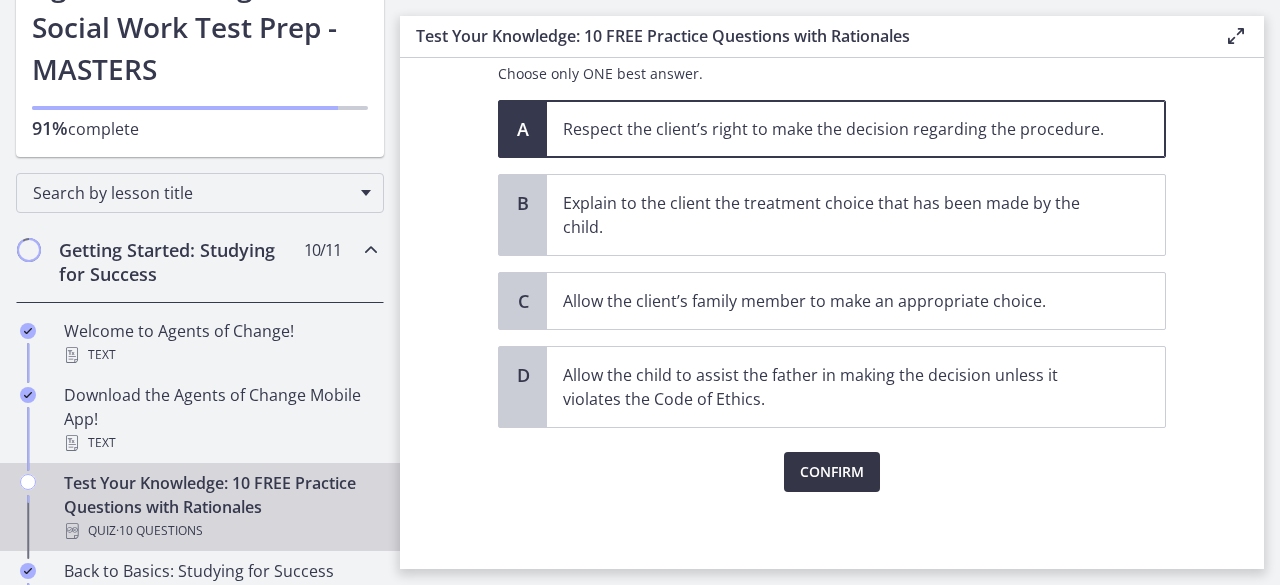 click on "Confirm" at bounding box center (832, 472) 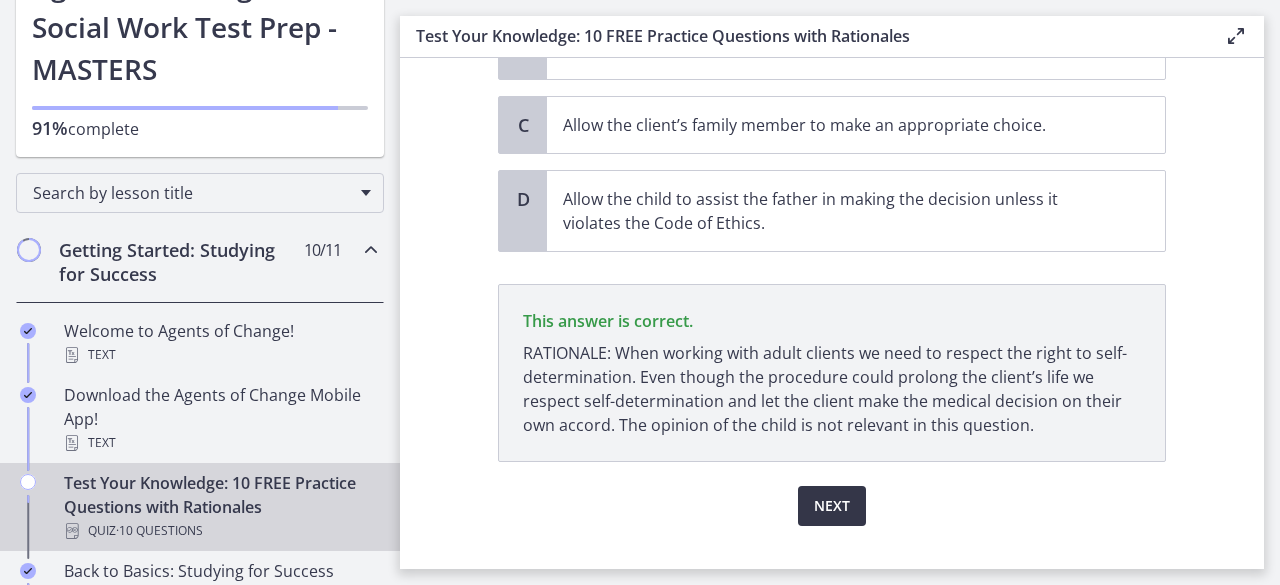 scroll, scrollTop: 585, scrollLeft: 0, axis: vertical 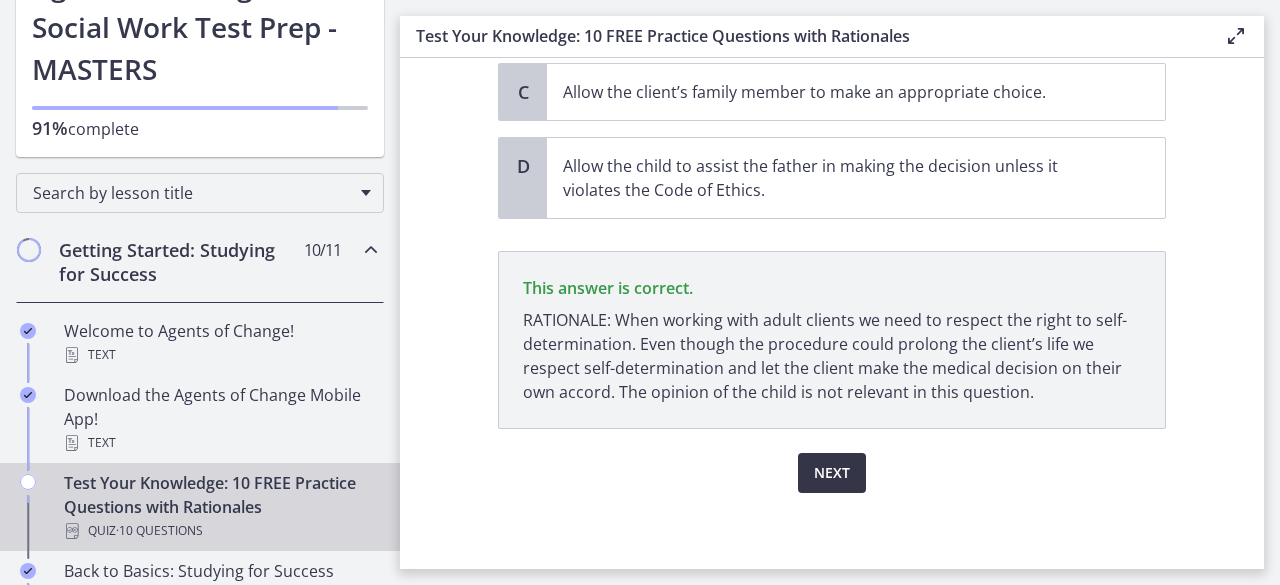 click on "Next" at bounding box center [832, 473] 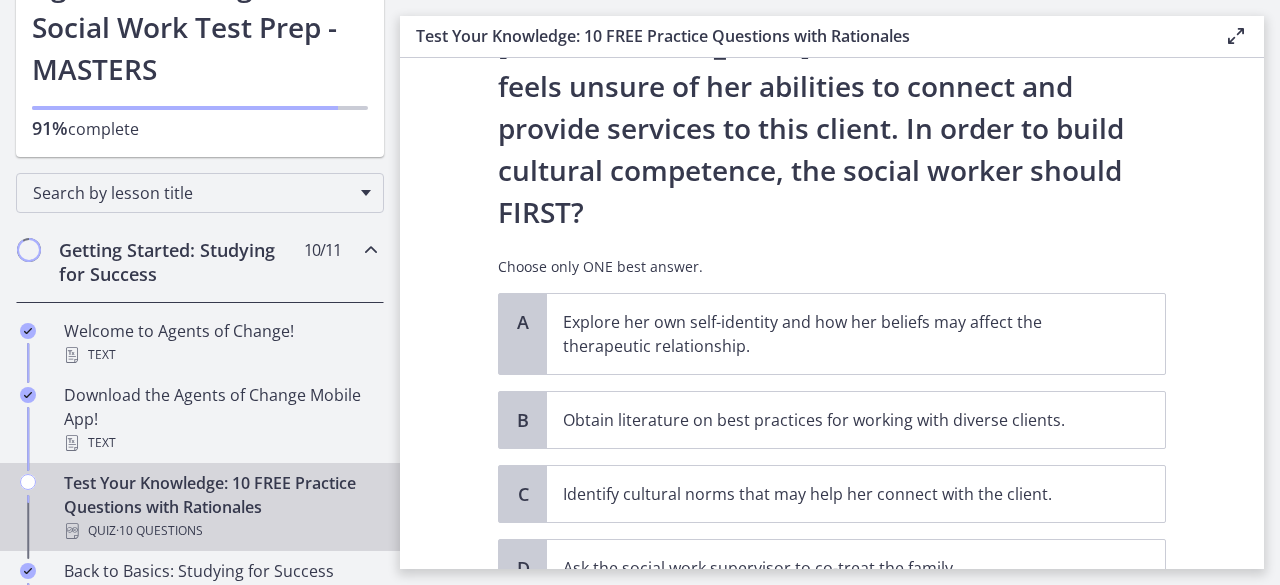scroll, scrollTop: 352, scrollLeft: 0, axis: vertical 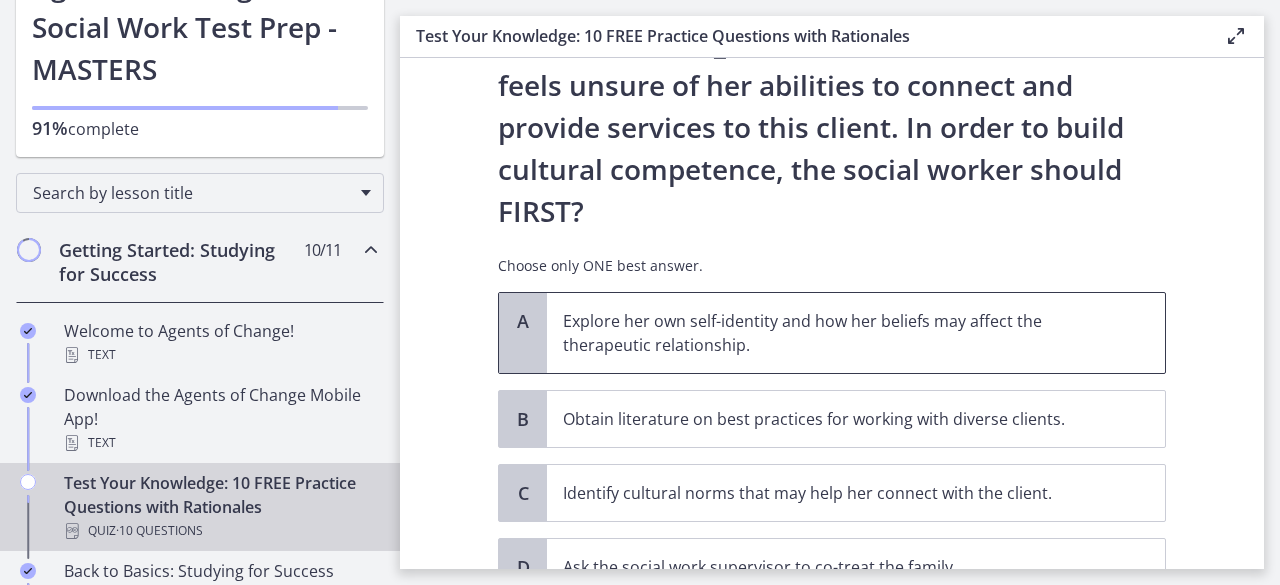 click on "Explore her own self-identity and how her beliefs may affect the therapeutic relationship." at bounding box center (836, 333) 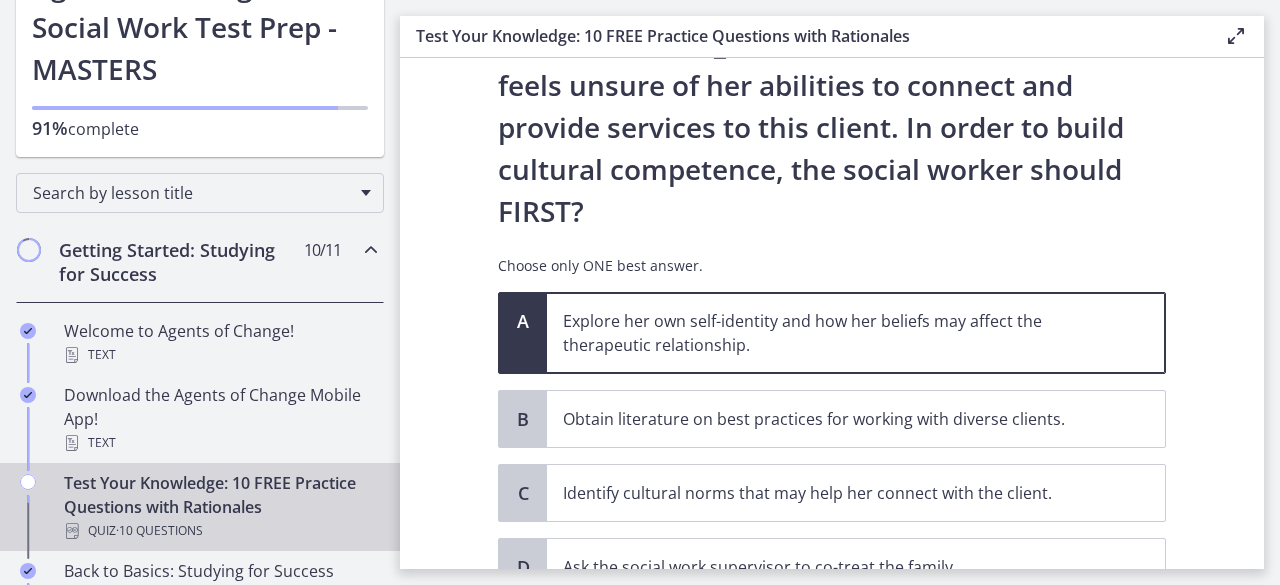 click on "Confirm" at bounding box center (832, 640) 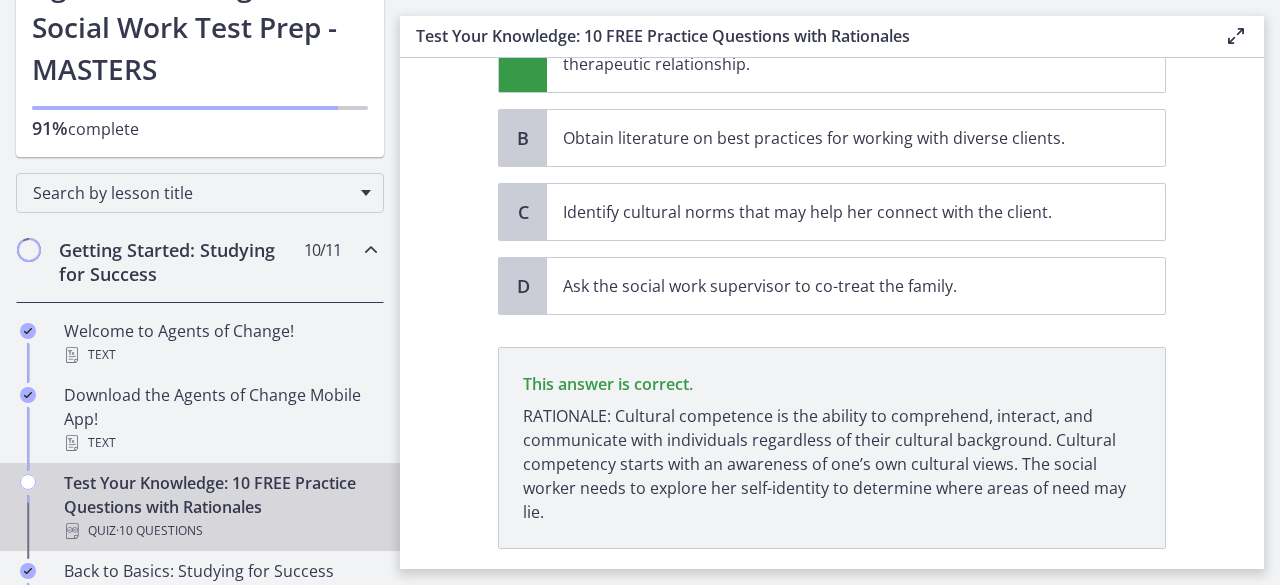scroll, scrollTop: 669, scrollLeft: 0, axis: vertical 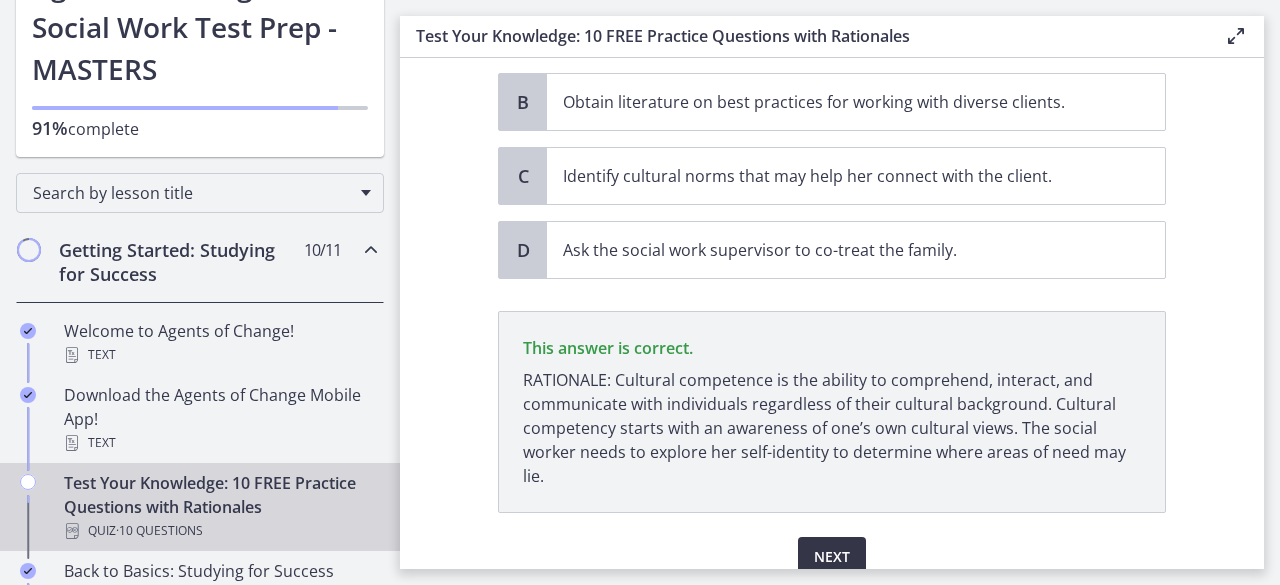 click on "Next" at bounding box center (832, 557) 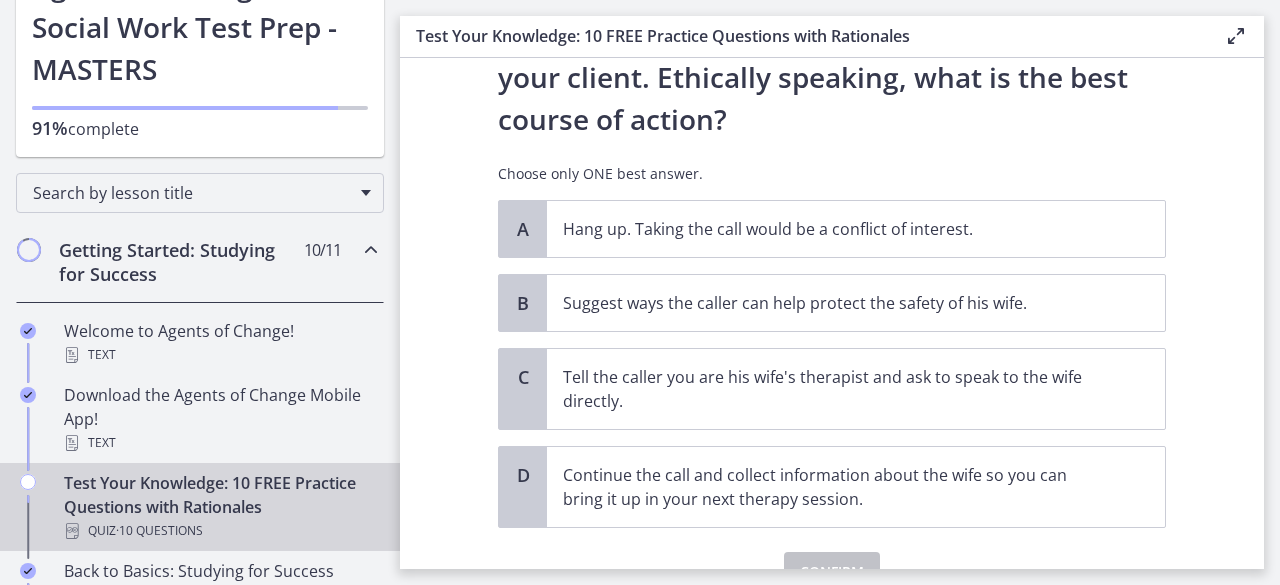 scroll, scrollTop: 318, scrollLeft: 0, axis: vertical 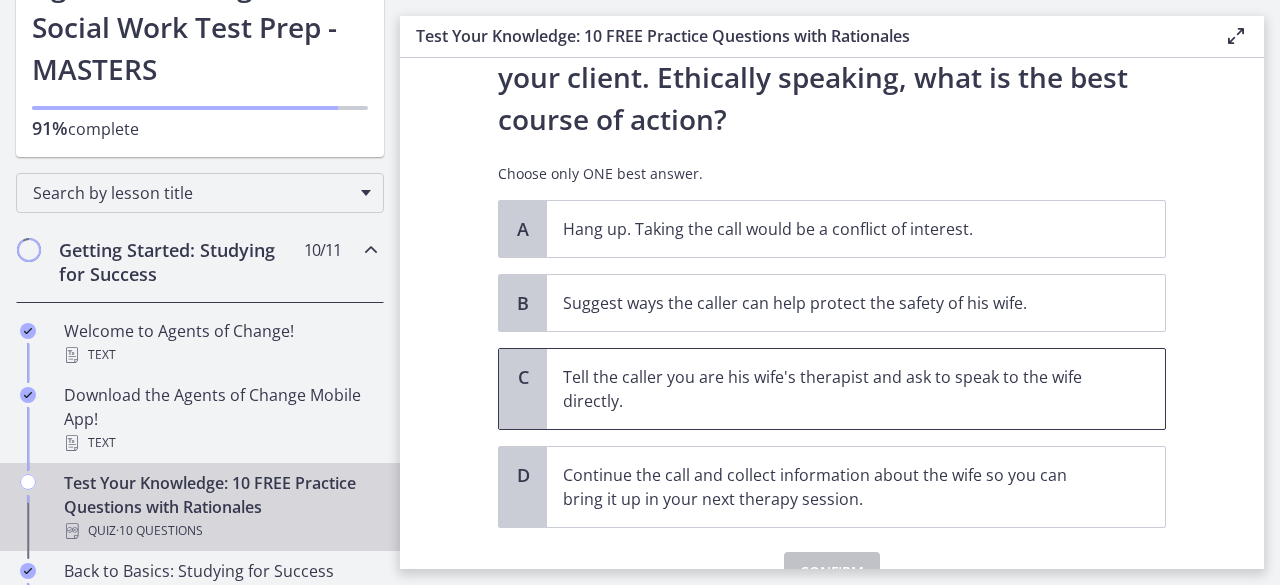 click on "Tell the caller you are his wife's therapist and ask to speak to the wife directly." at bounding box center [836, 389] 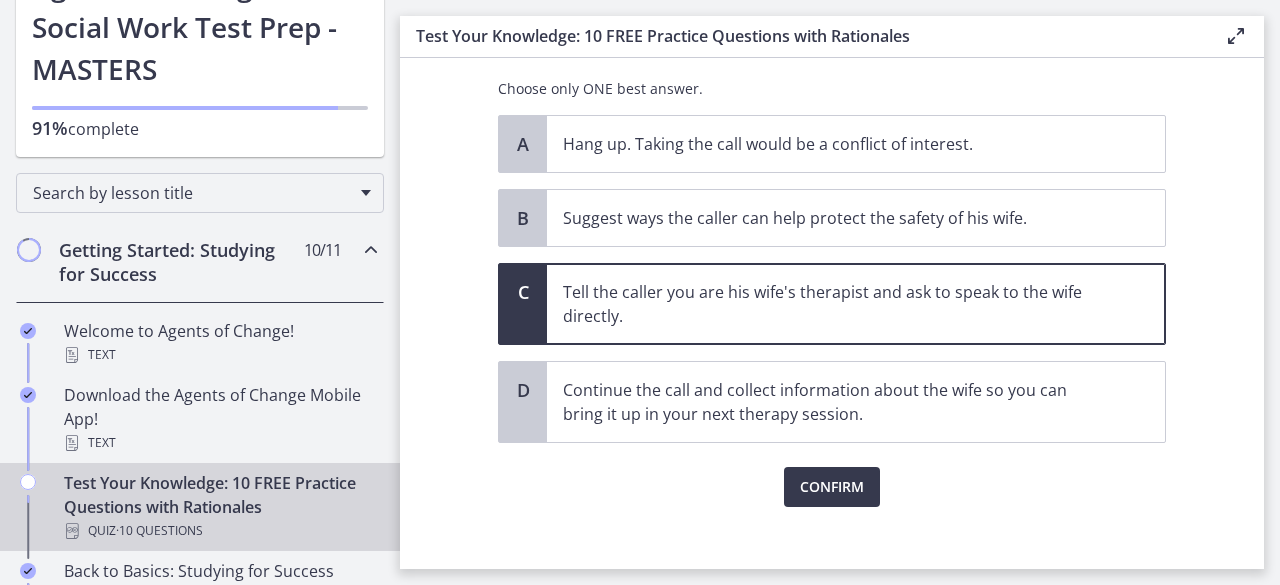 scroll, scrollTop: 418, scrollLeft: 0, axis: vertical 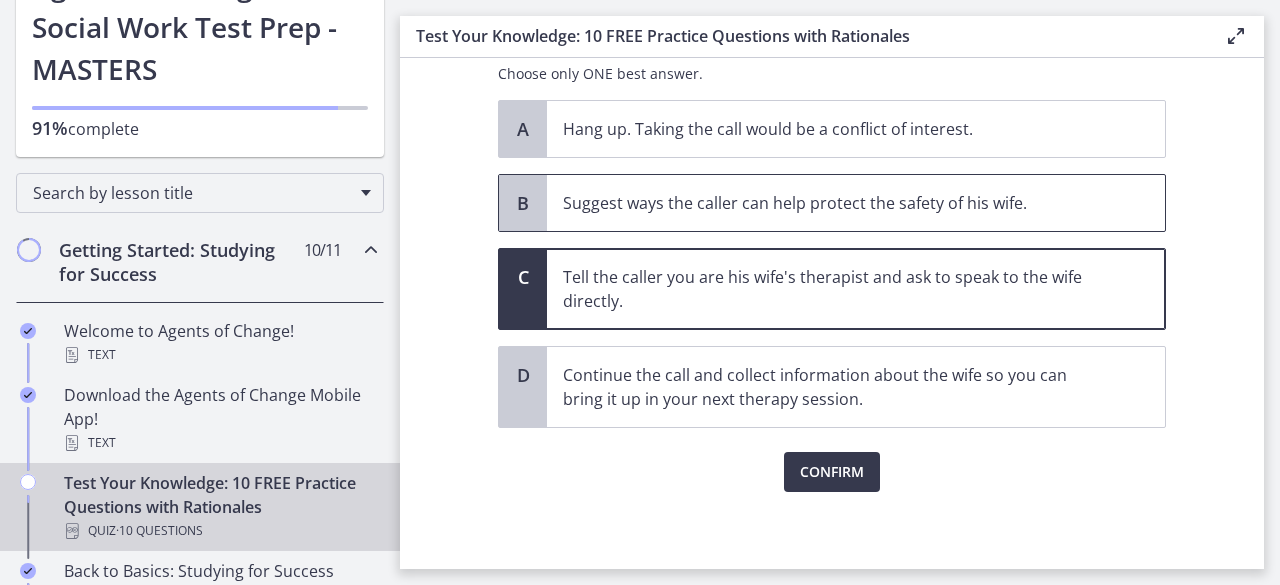 click on "B" at bounding box center (523, 203) 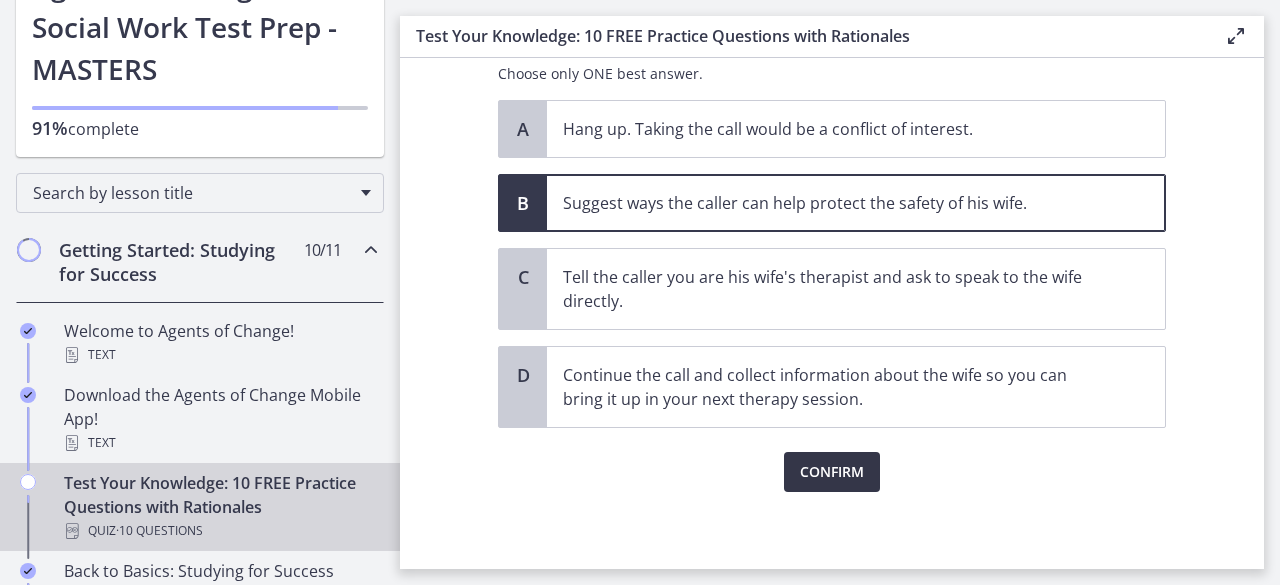 click on "Confirm" at bounding box center (832, 472) 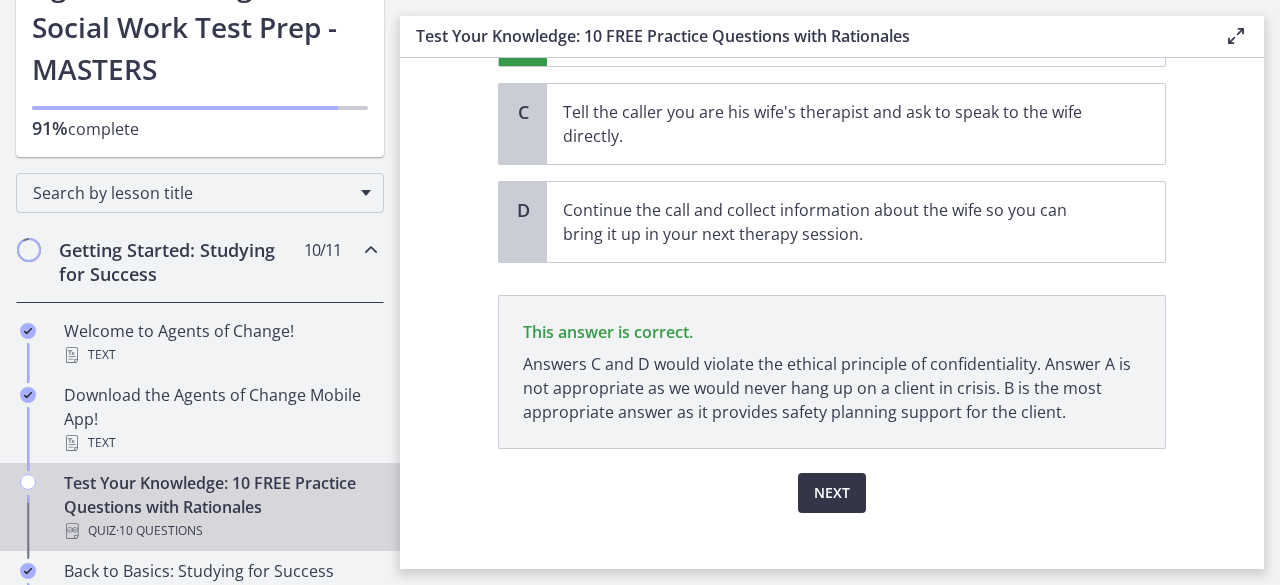 scroll, scrollTop: 581, scrollLeft: 0, axis: vertical 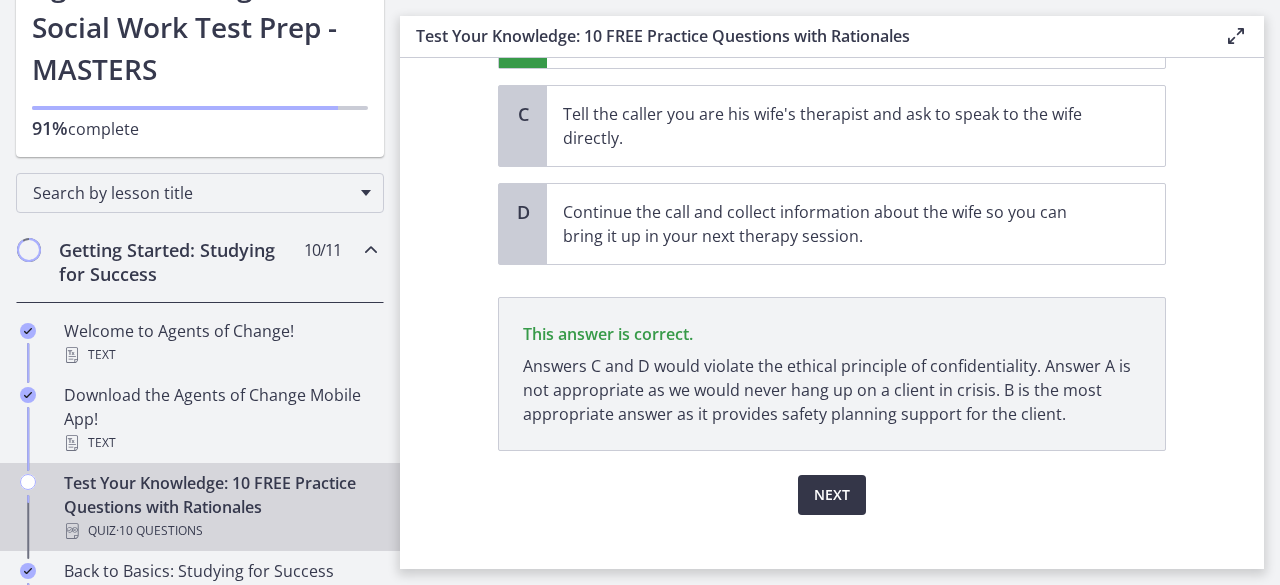 click on "Next" at bounding box center (832, 495) 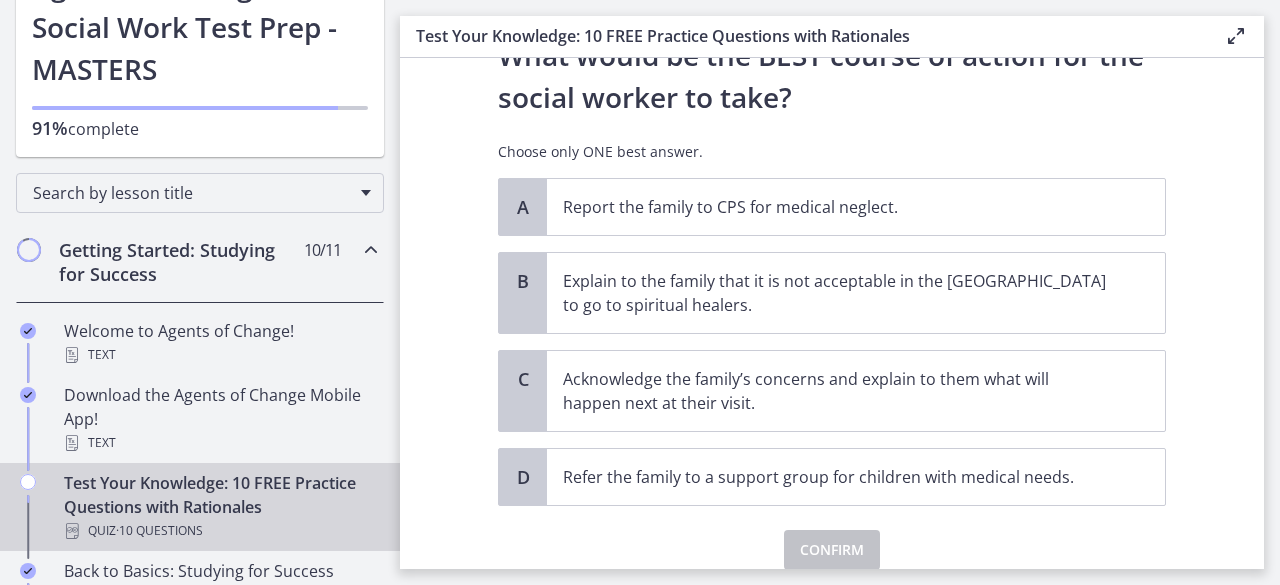 scroll, scrollTop: 463, scrollLeft: 0, axis: vertical 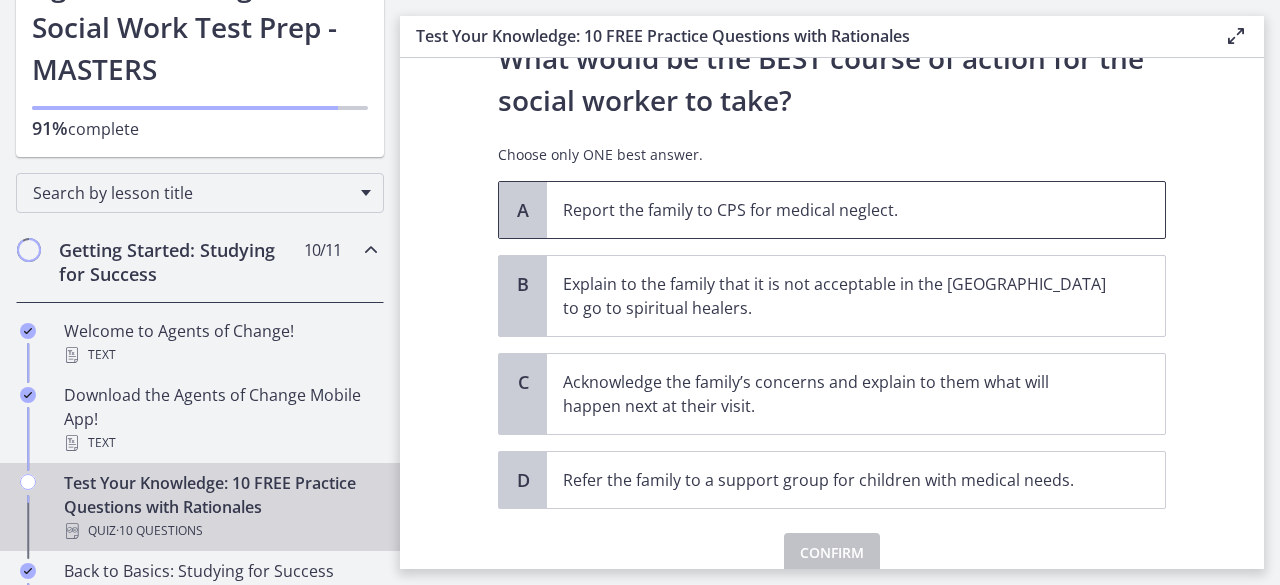 click on "Report the family to CPS for medical neglect." at bounding box center [856, 210] 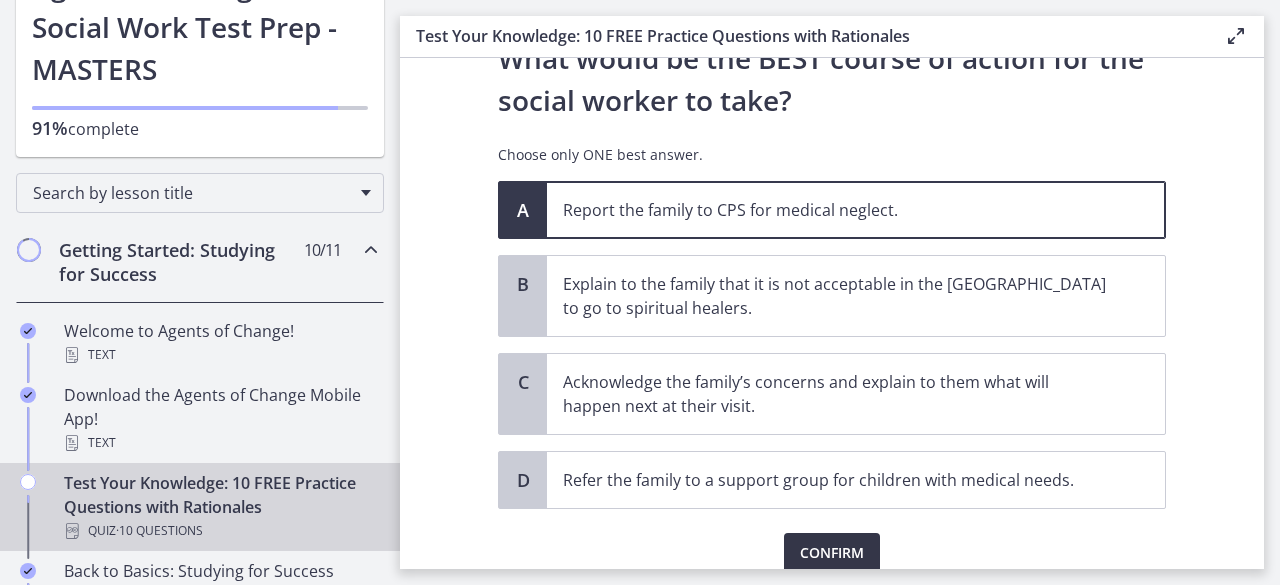 click on "Confirm" at bounding box center (832, 553) 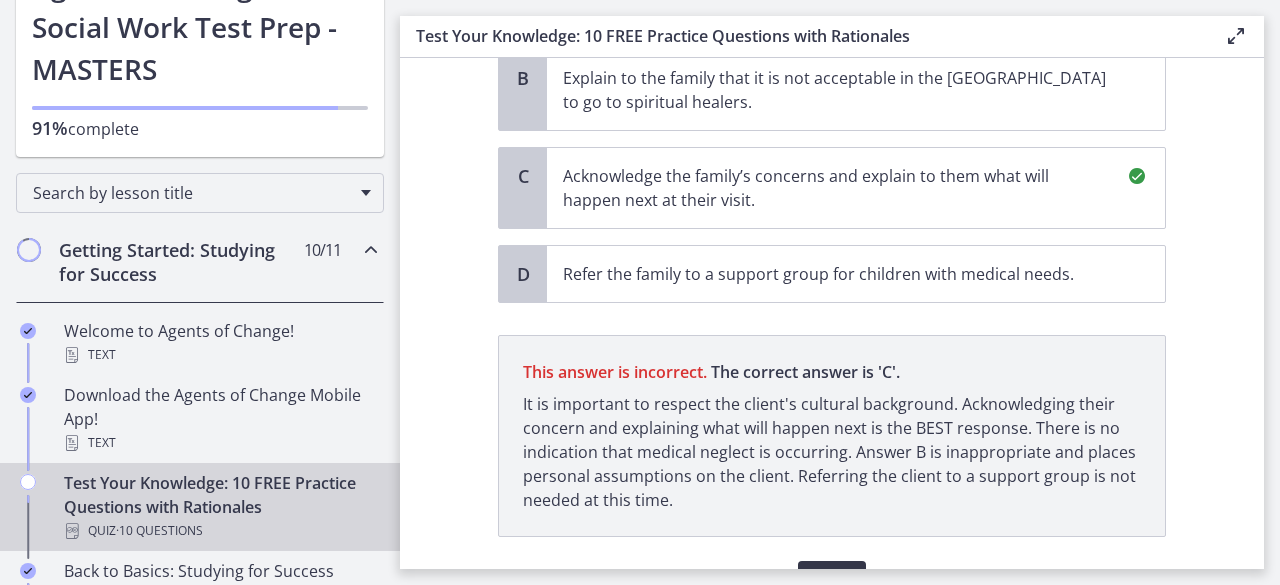 scroll, scrollTop: 777, scrollLeft: 0, axis: vertical 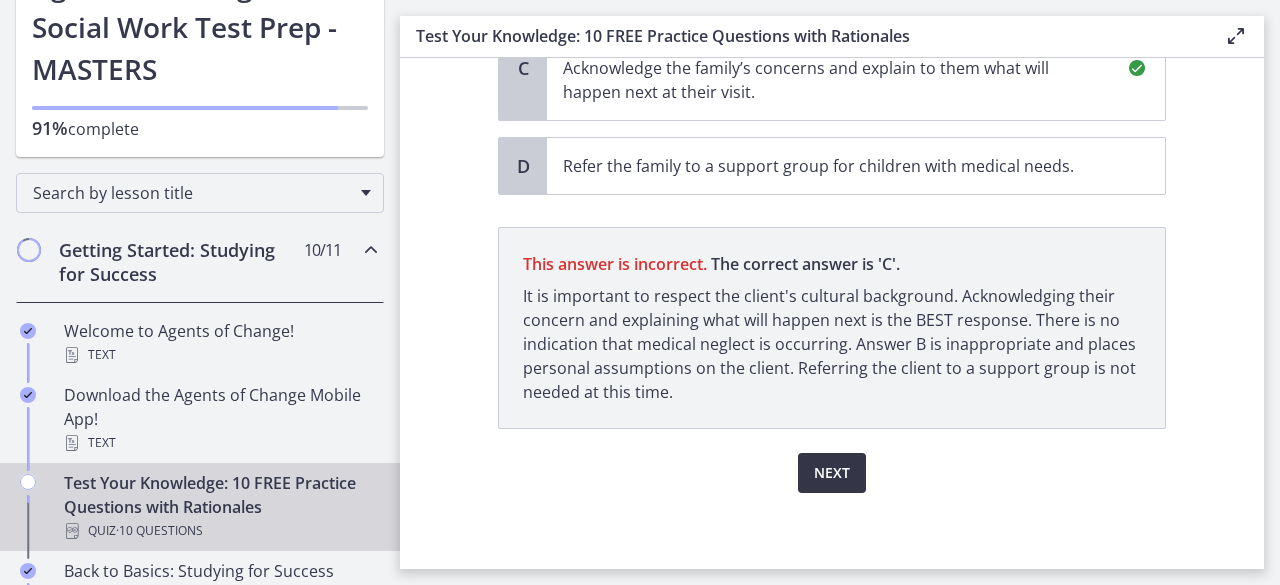 click on "Next" at bounding box center (832, 473) 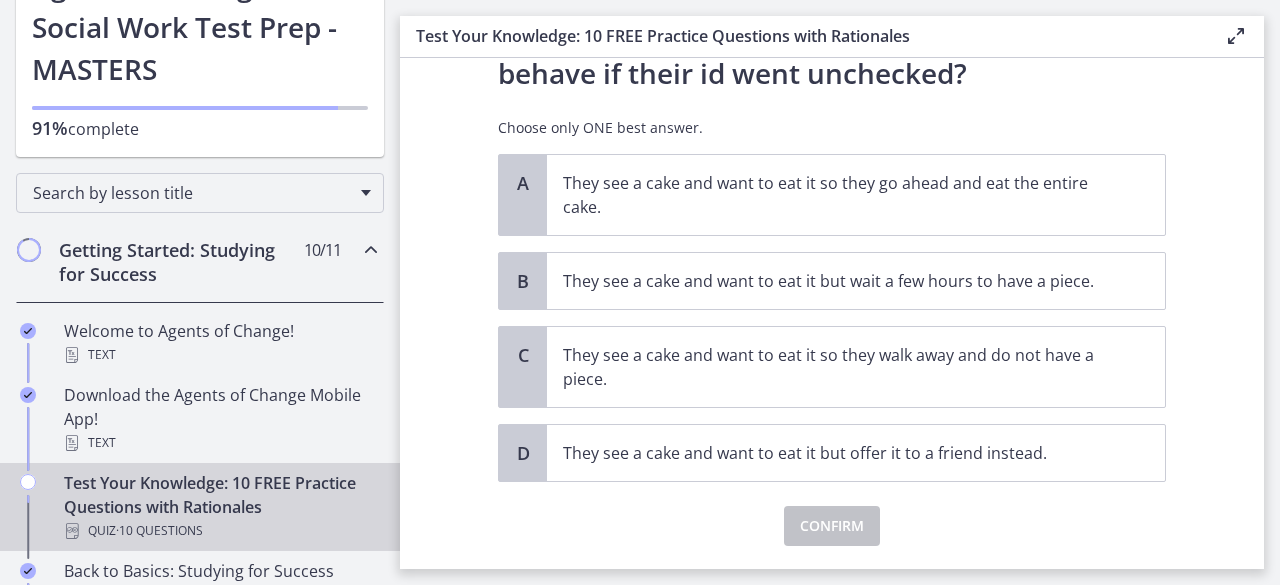 scroll, scrollTop: 162, scrollLeft: 0, axis: vertical 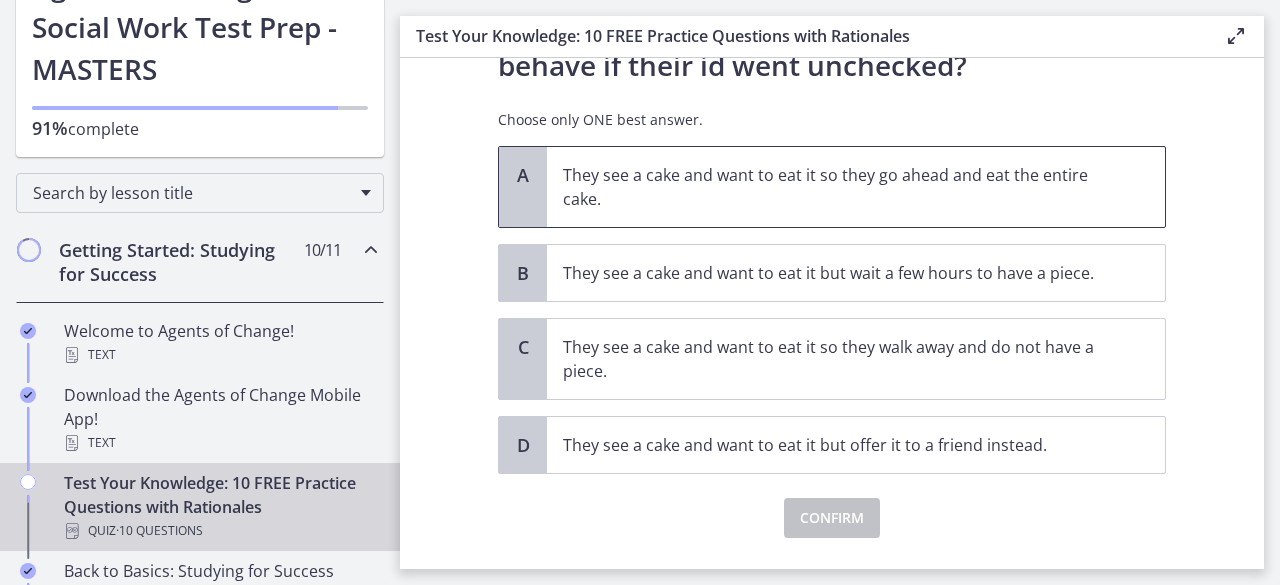 click on "They see a cake and want to eat it so they go ahead and eat the entire cake." at bounding box center (836, 187) 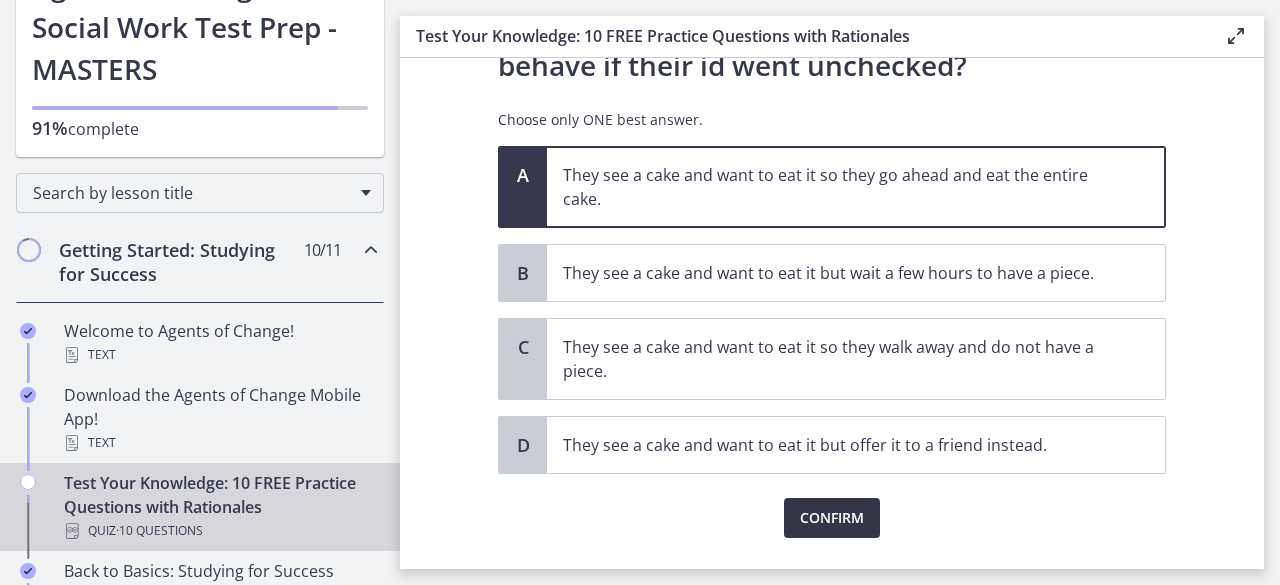 click on "Confirm" at bounding box center (832, 518) 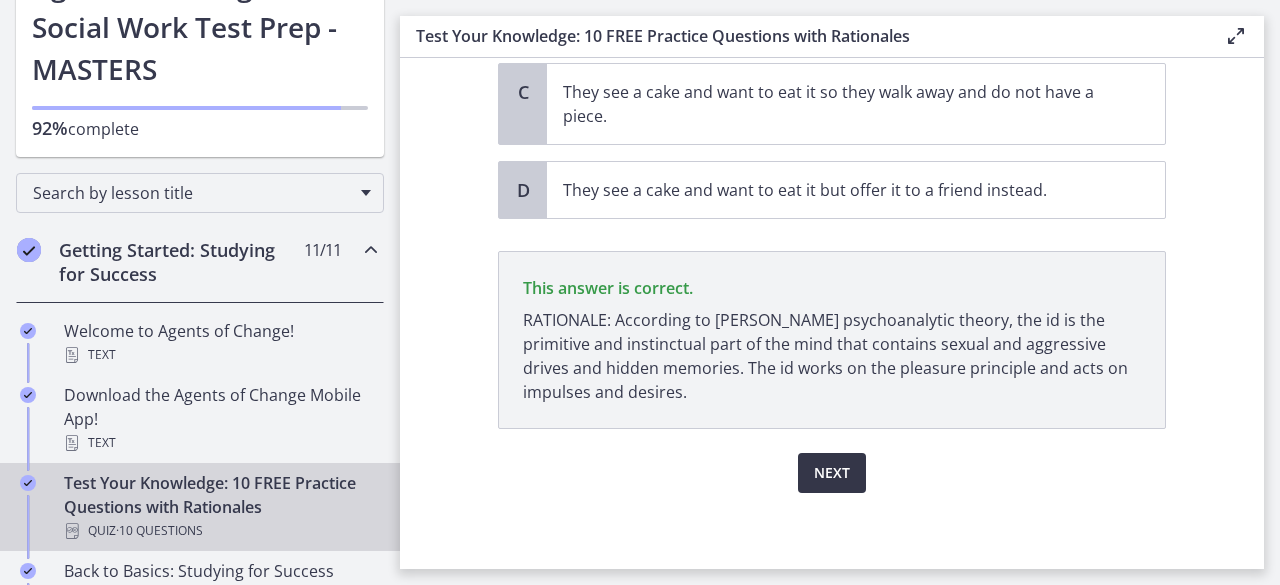 scroll, scrollTop: 417, scrollLeft: 0, axis: vertical 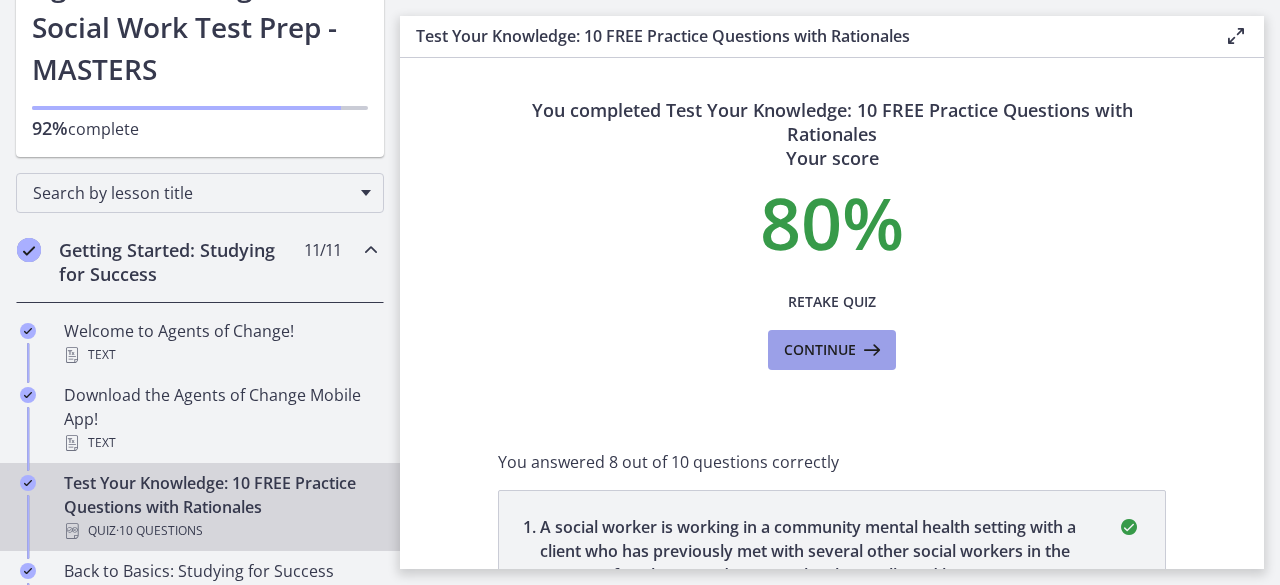 click on "Continue" at bounding box center (832, 350) 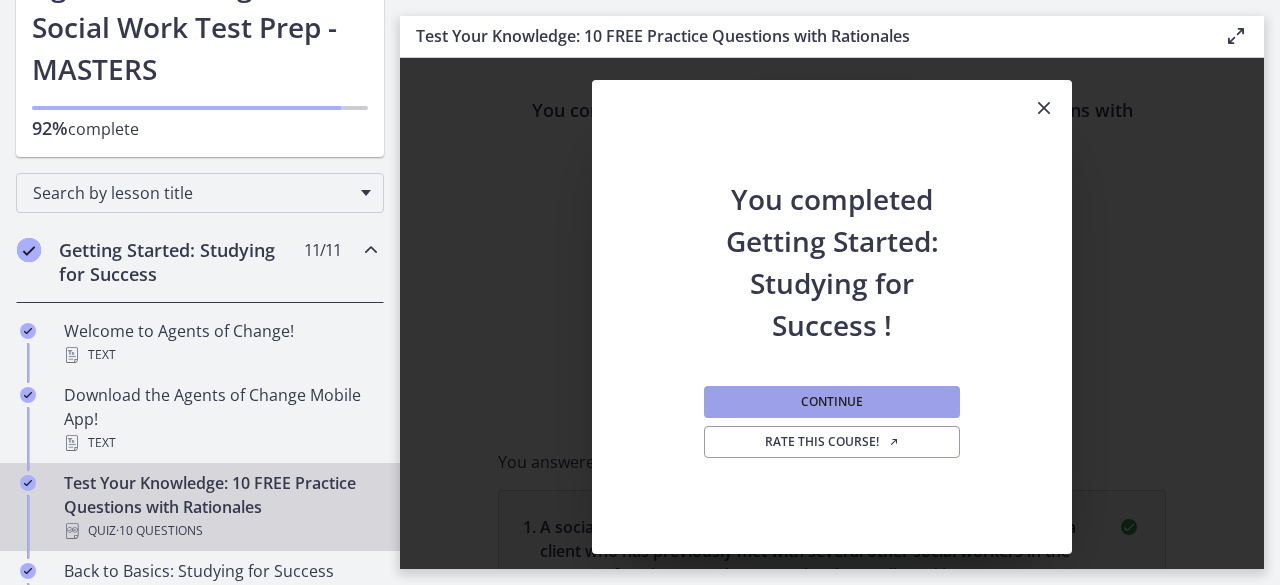 click on "Continue" at bounding box center (832, 402) 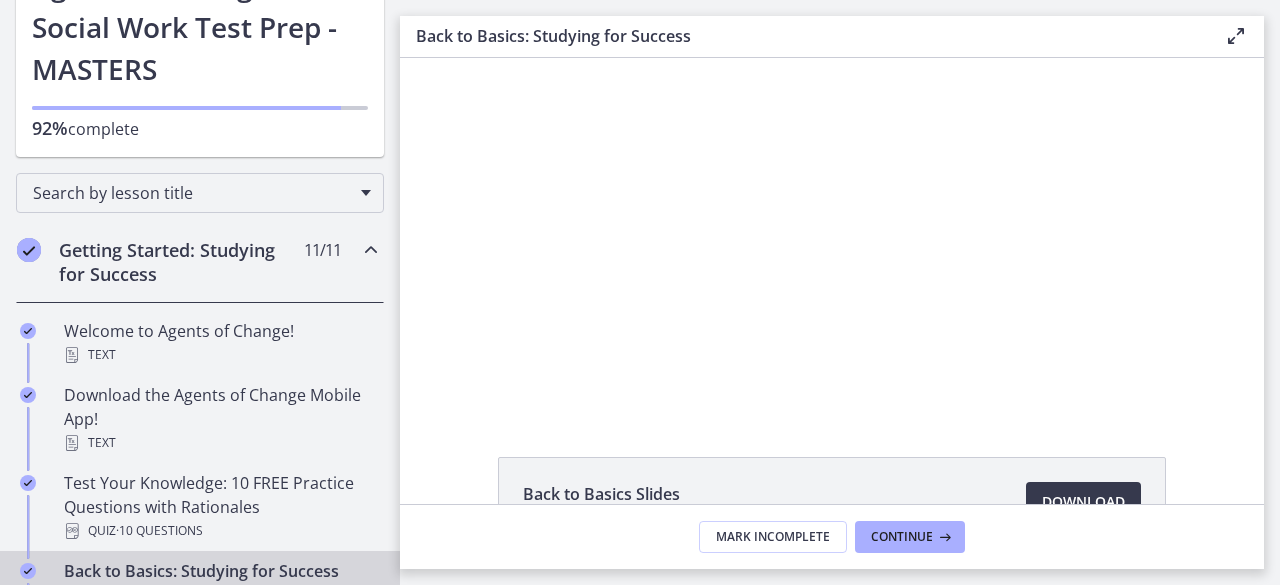 scroll, scrollTop: 0, scrollLeft: 0, axis: both 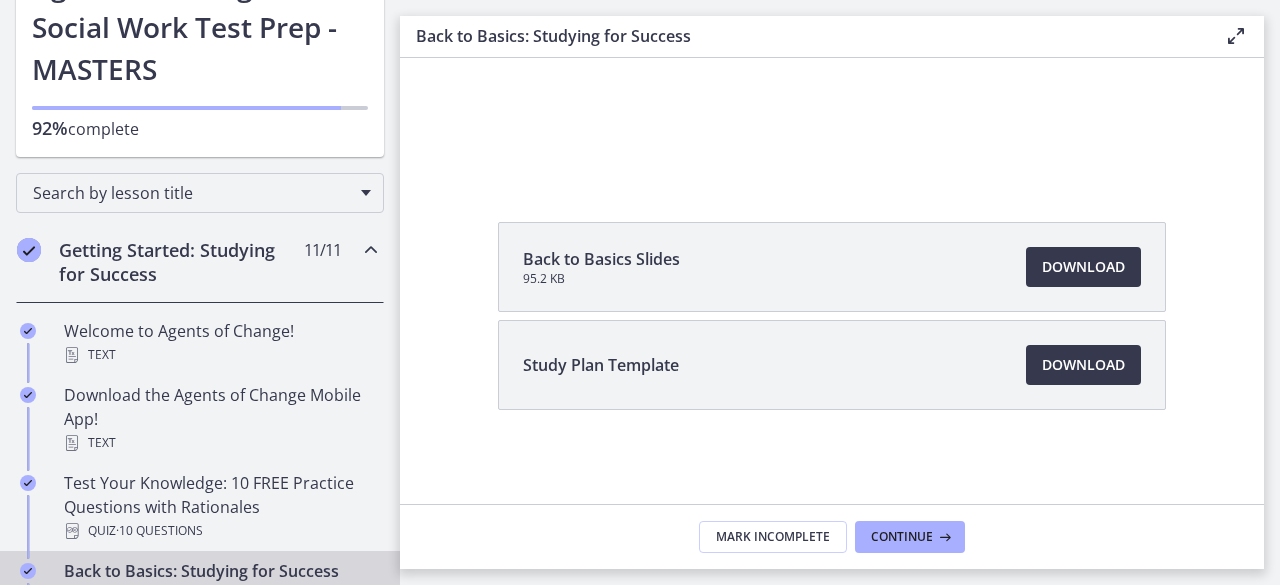 click on "Study Plan Template
Download
Opens in a new window" at bounding box center (832, 365) 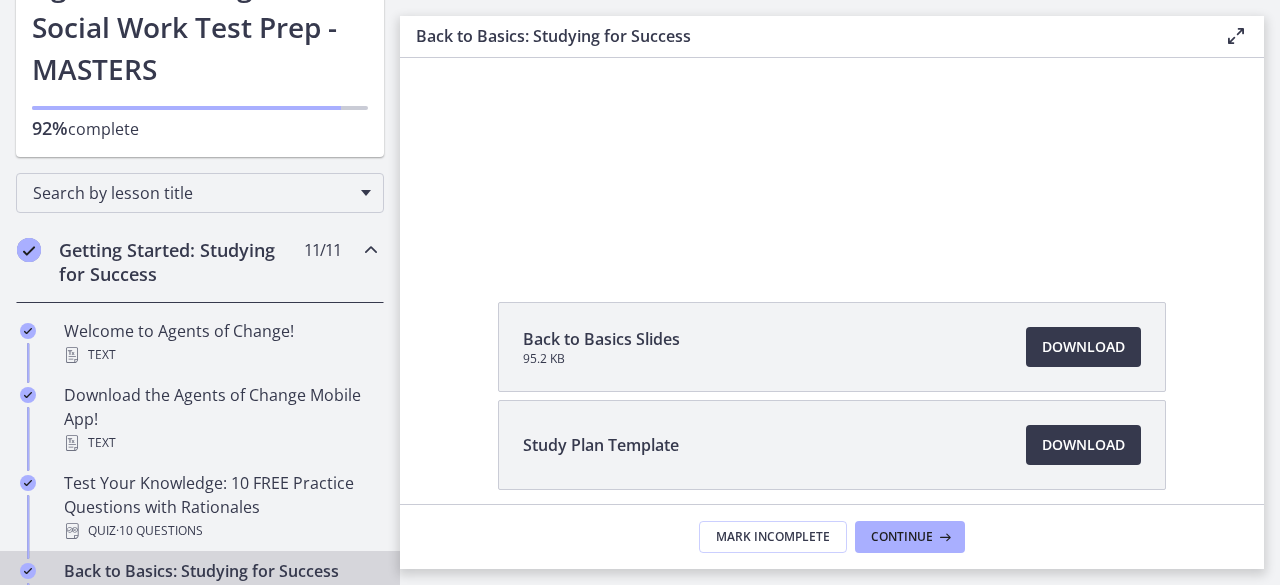 scroll, scrollTop: 154, scrollLeft: 0, axis: vertical 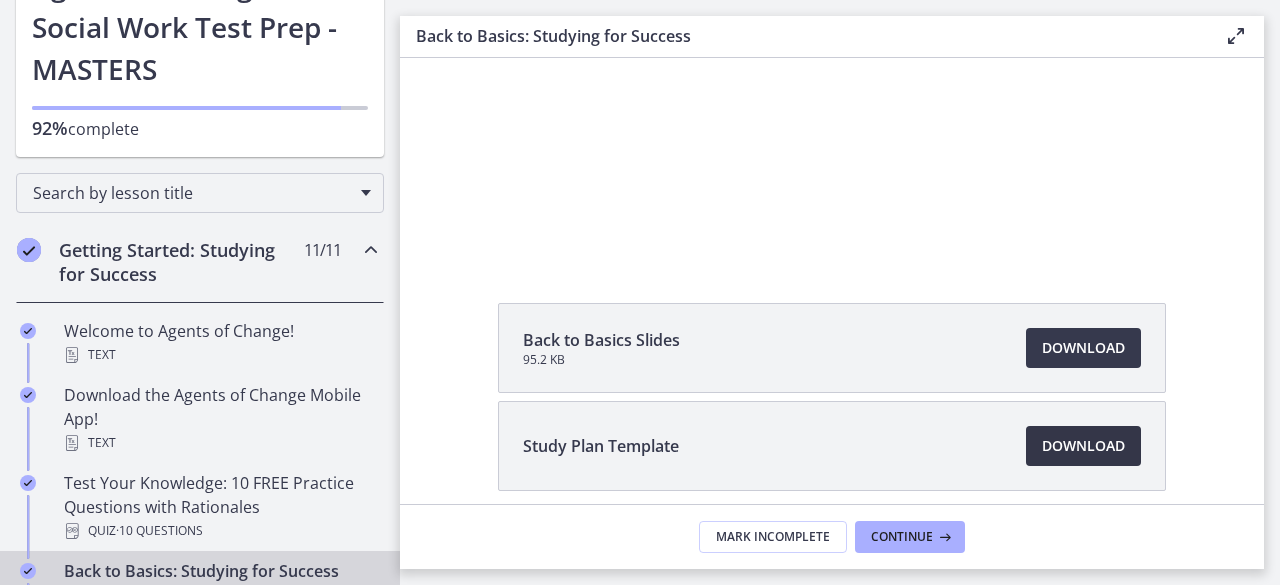 click on "Download
Opens in a new window" at bounding box center [1083, 446] 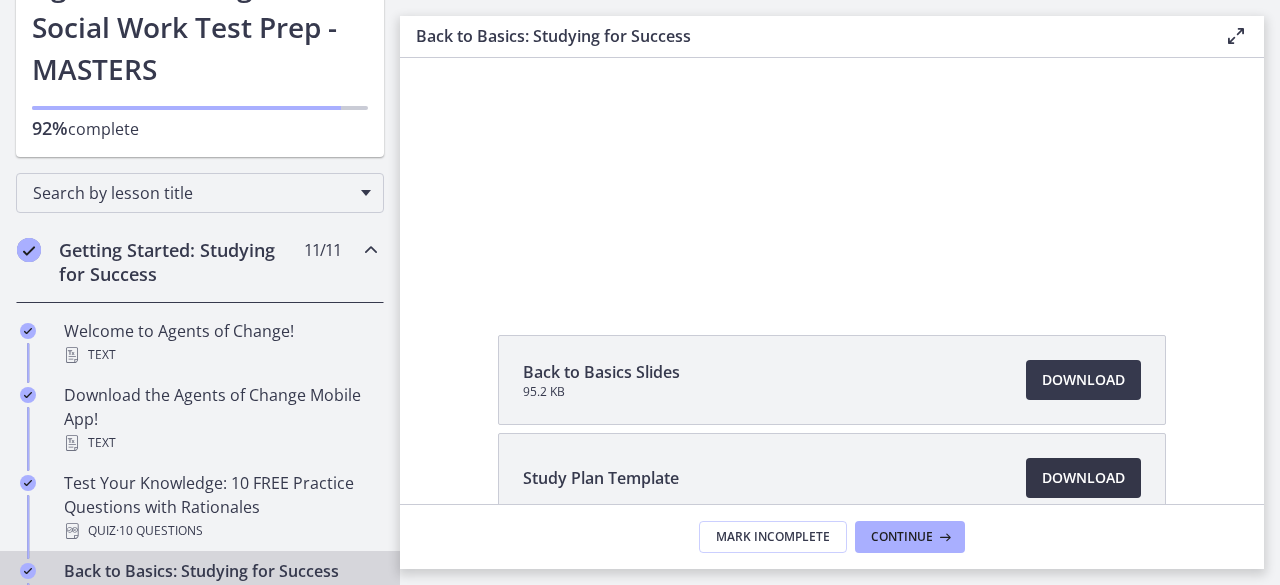 scroll, scrollTop: 154, scrollLeft: 0, axis: vertical 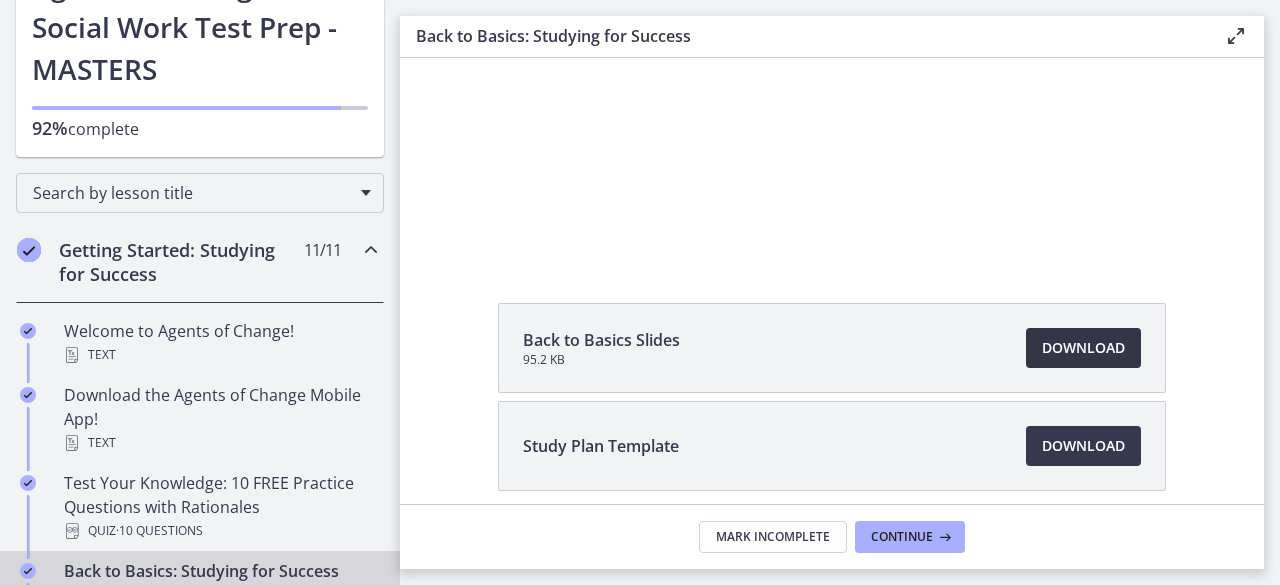 click on "Download
Opens in a new window" at bounding box center (1083, 348) 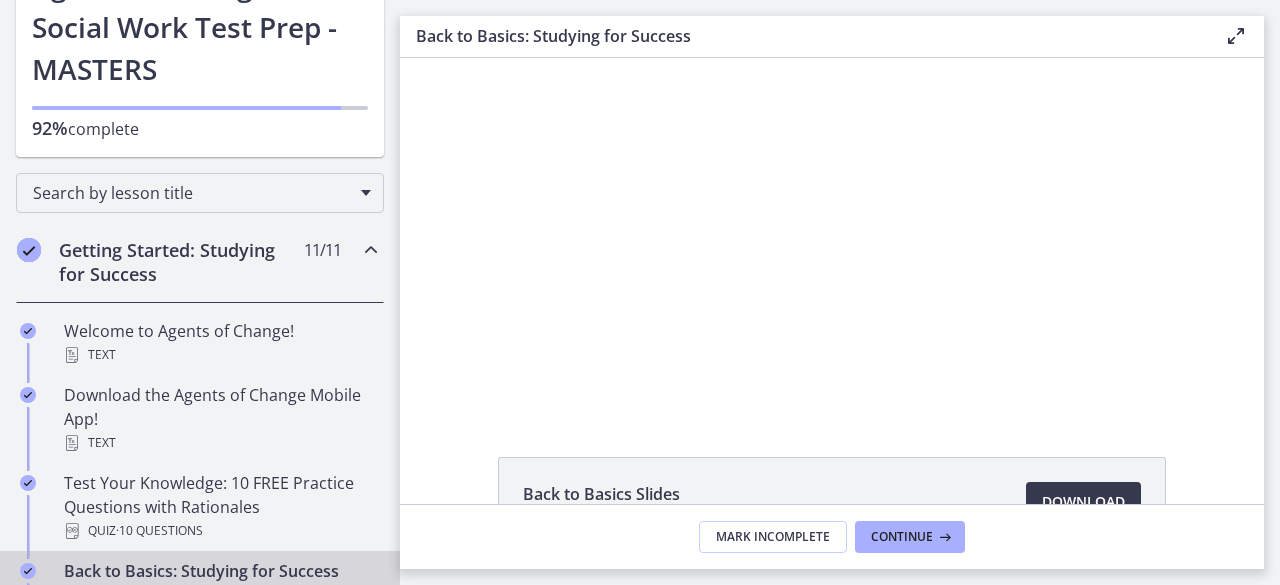 click at bounding box center [832, 234] 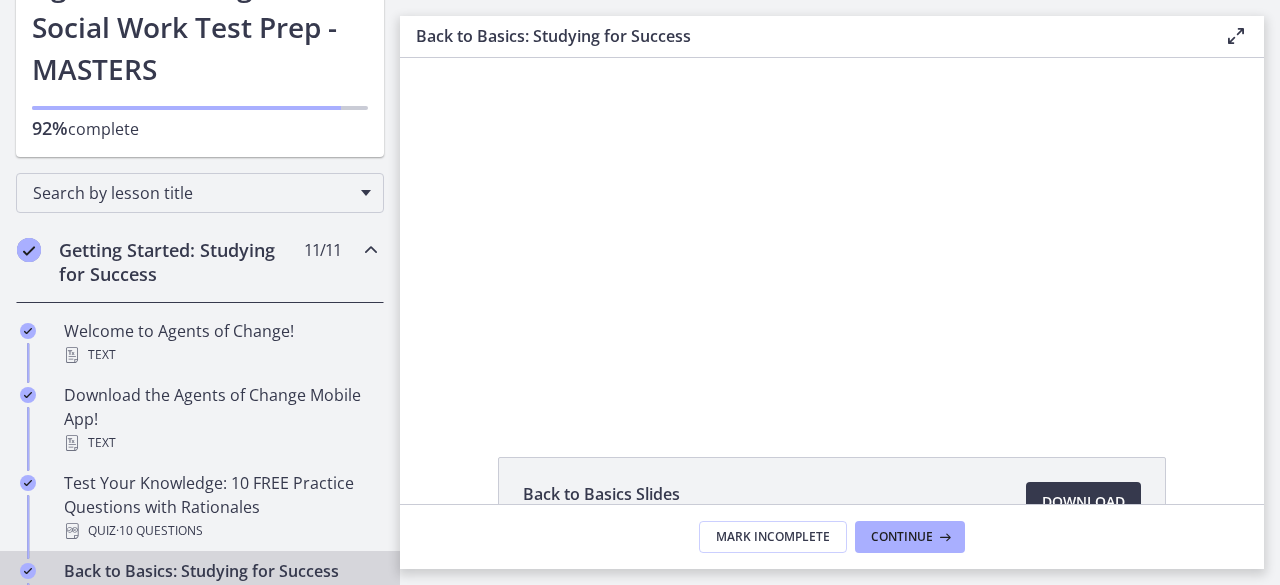 type 